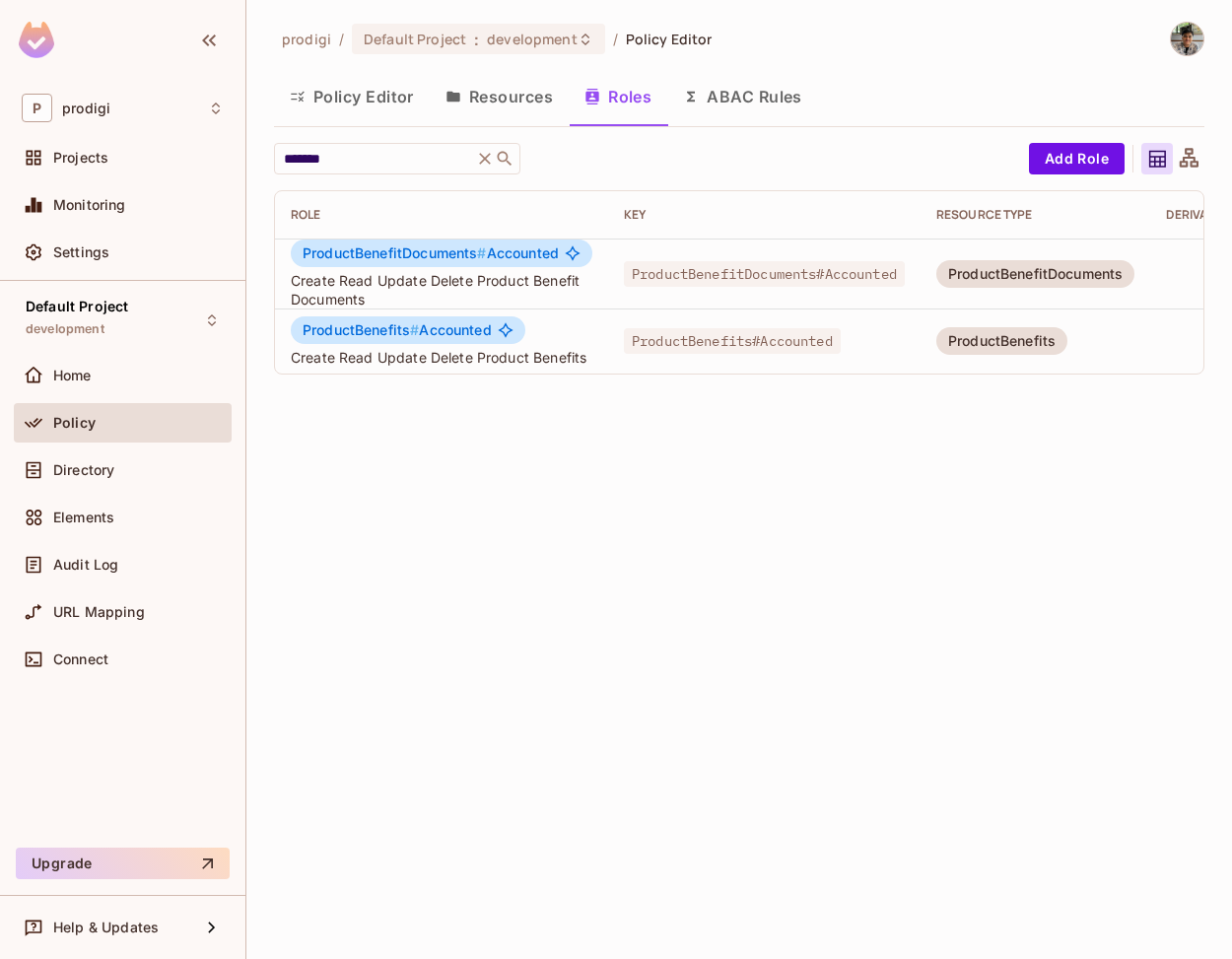 scroll, scrollTop: 0, scrollLeft: 0, axis: both 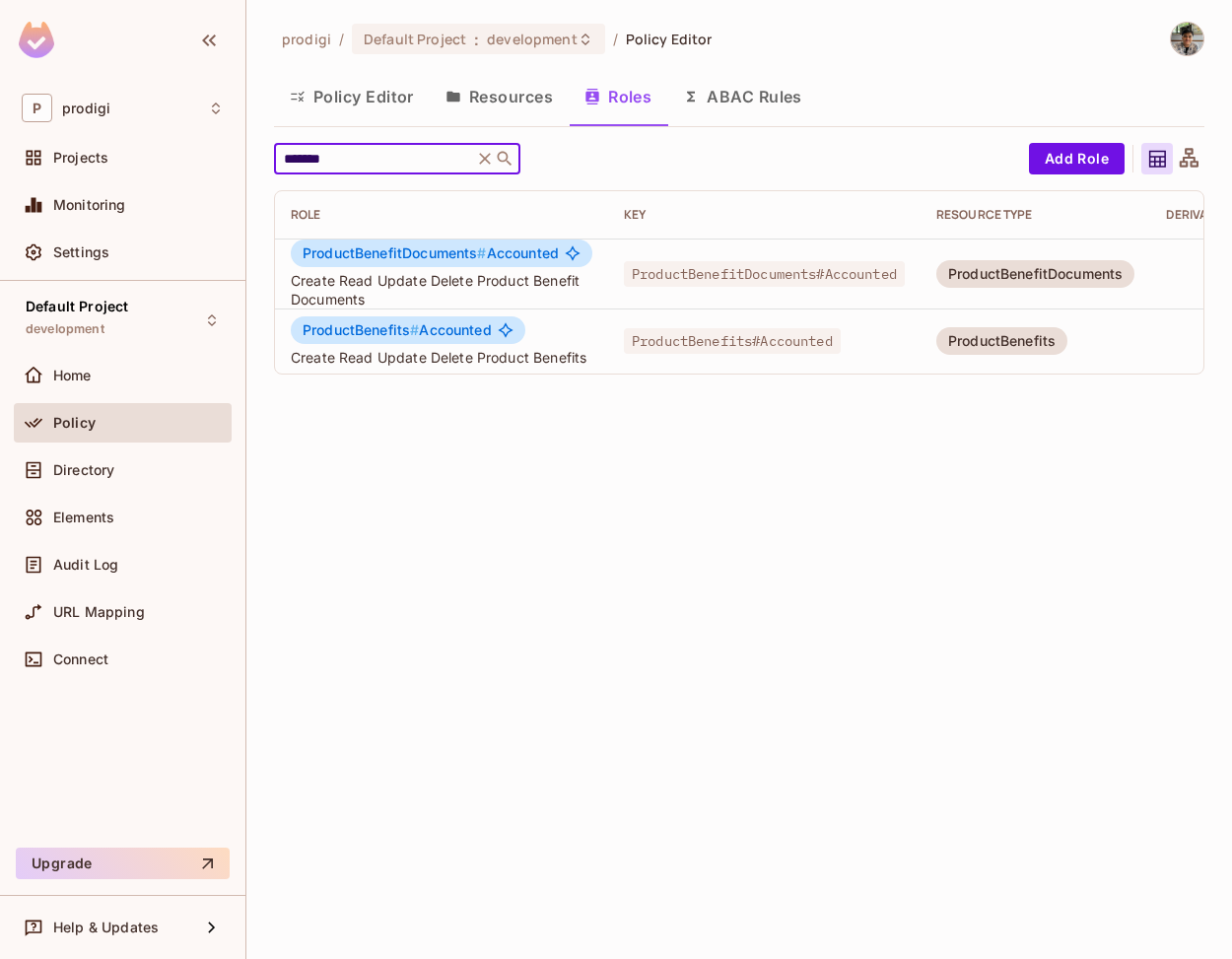 click on "*******" at bounding box center [374, 159] 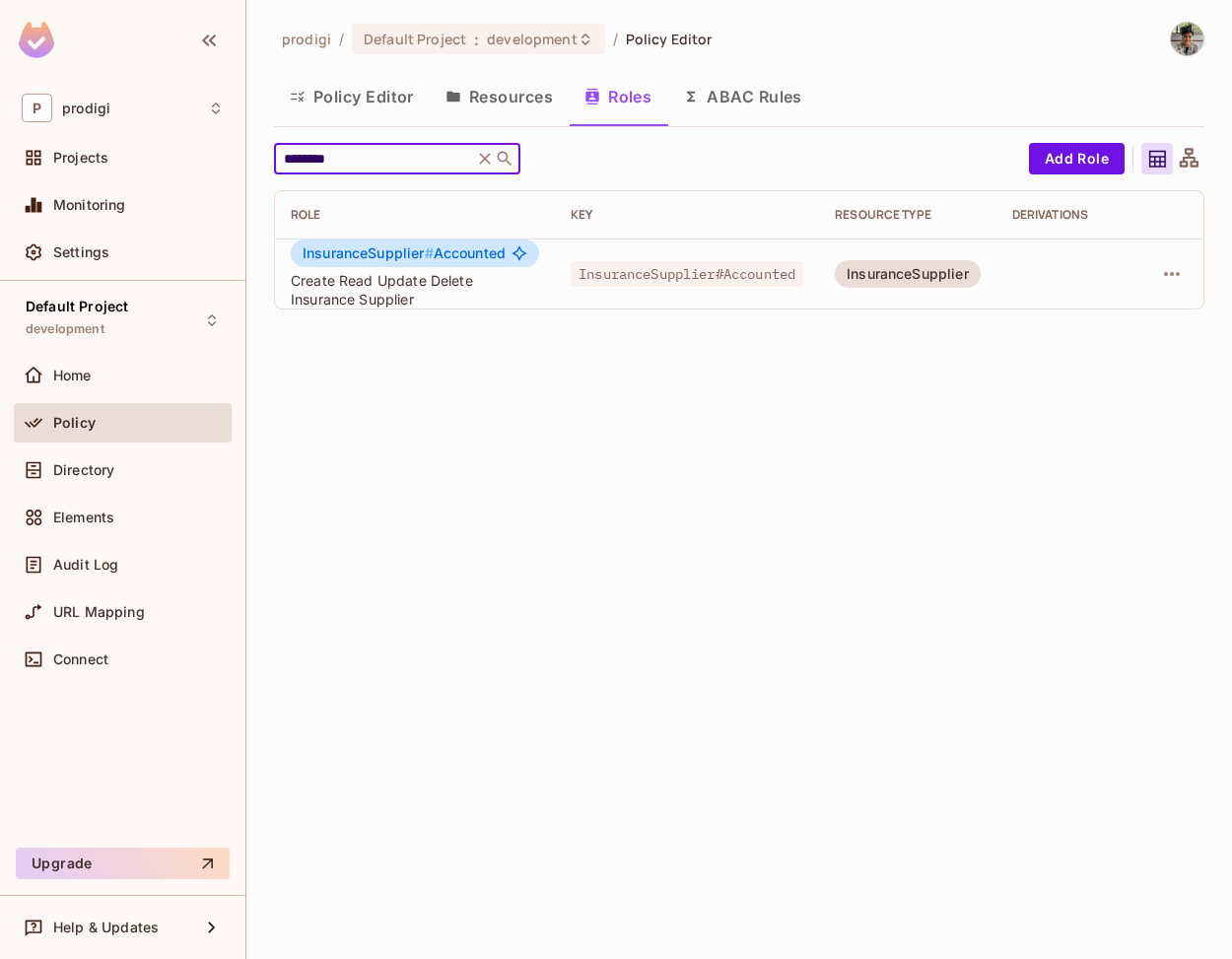 type on "********" 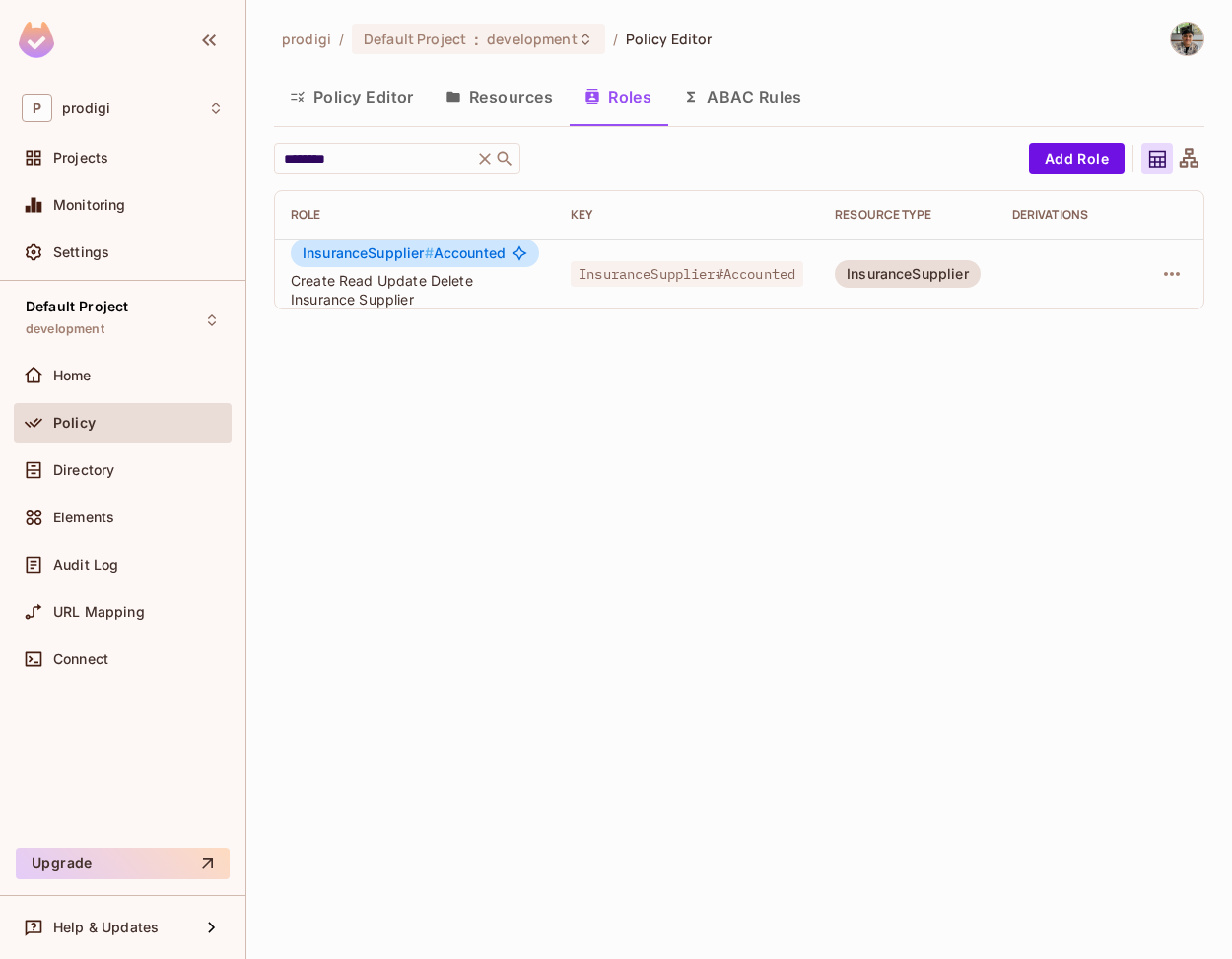 click on "InsuranceSupplier #" at bounding box center [368, 252] 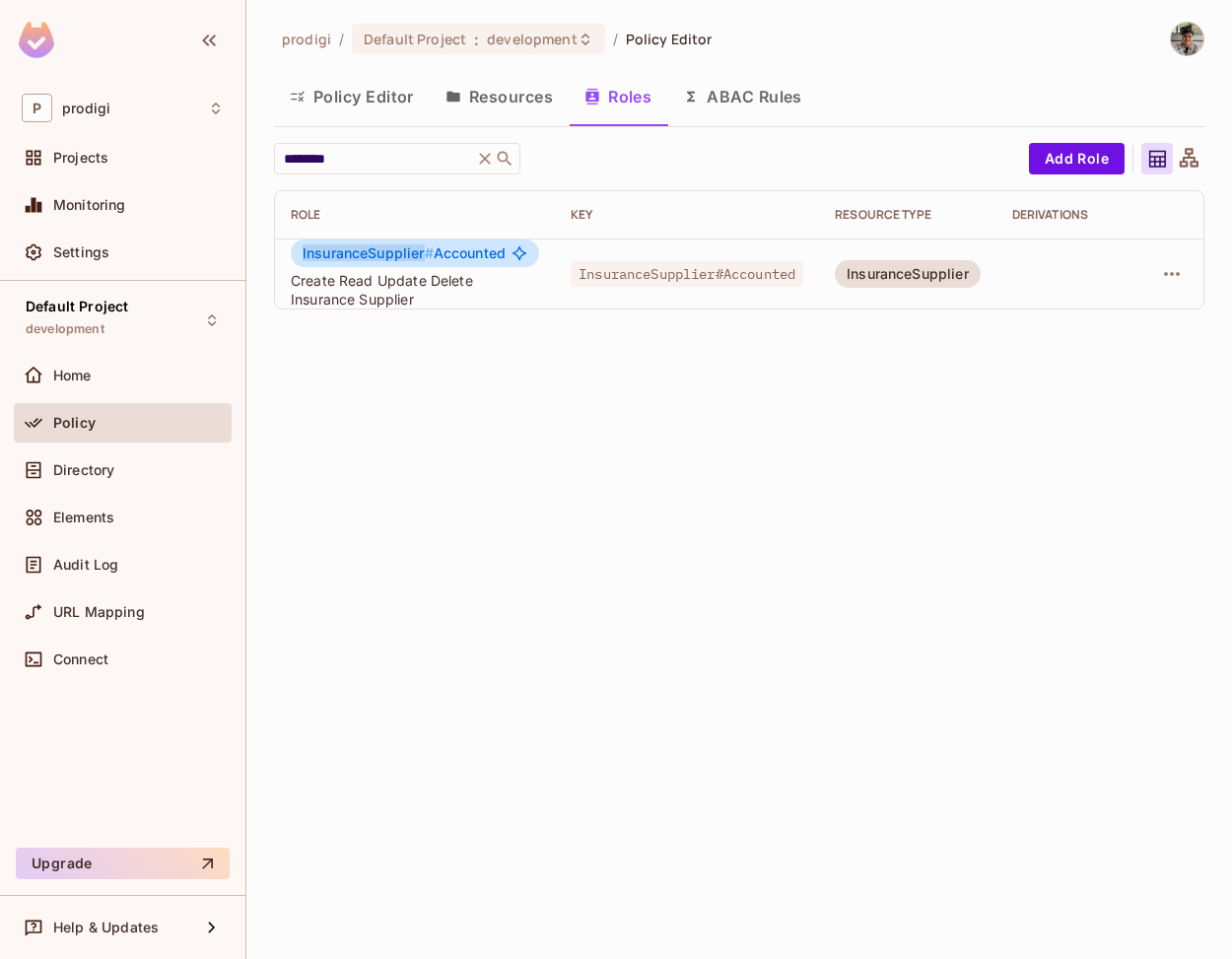 click on "InsuranceSupplier #" at bounding box center (368, 252) 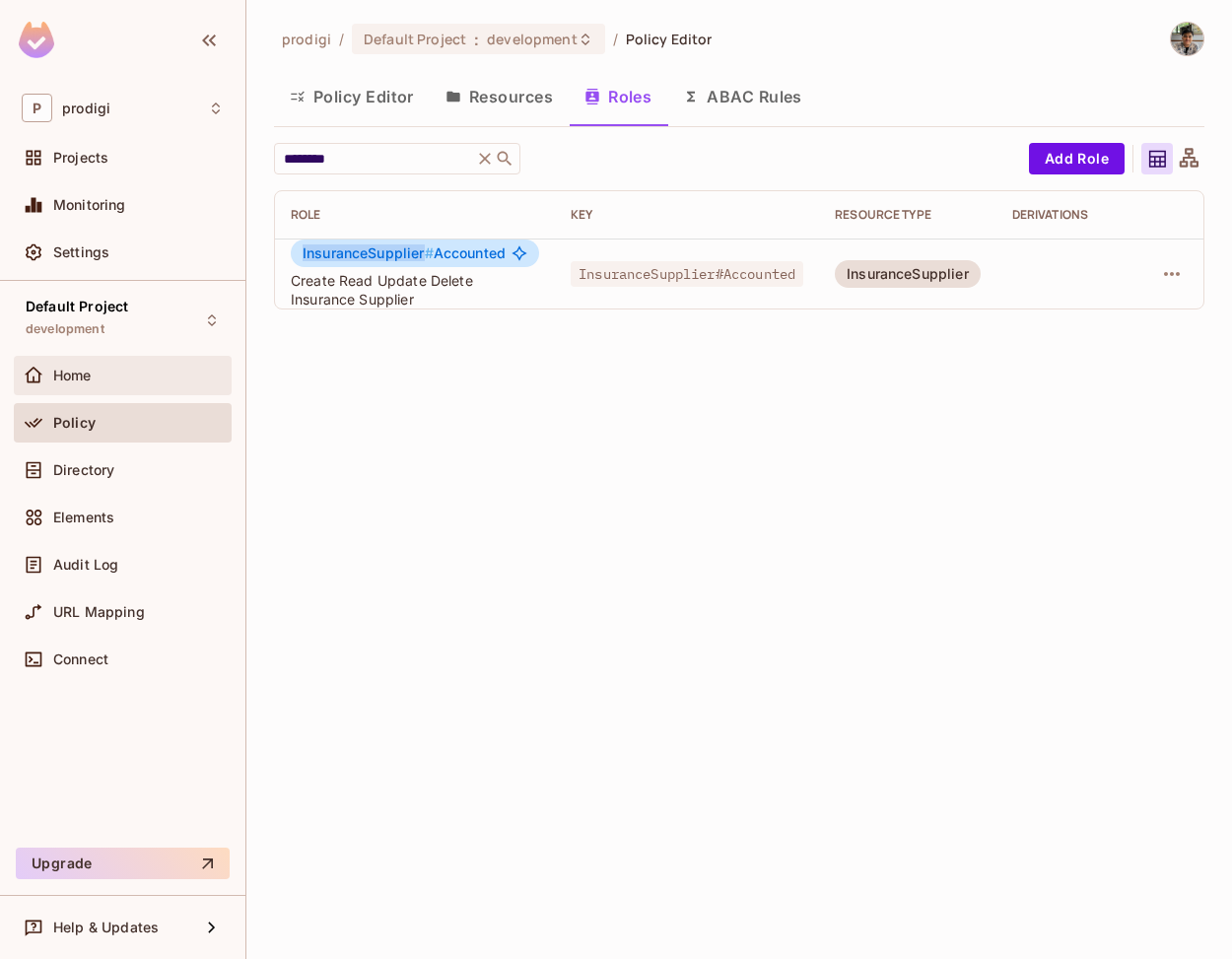 copy on "InsuranceSupplier" 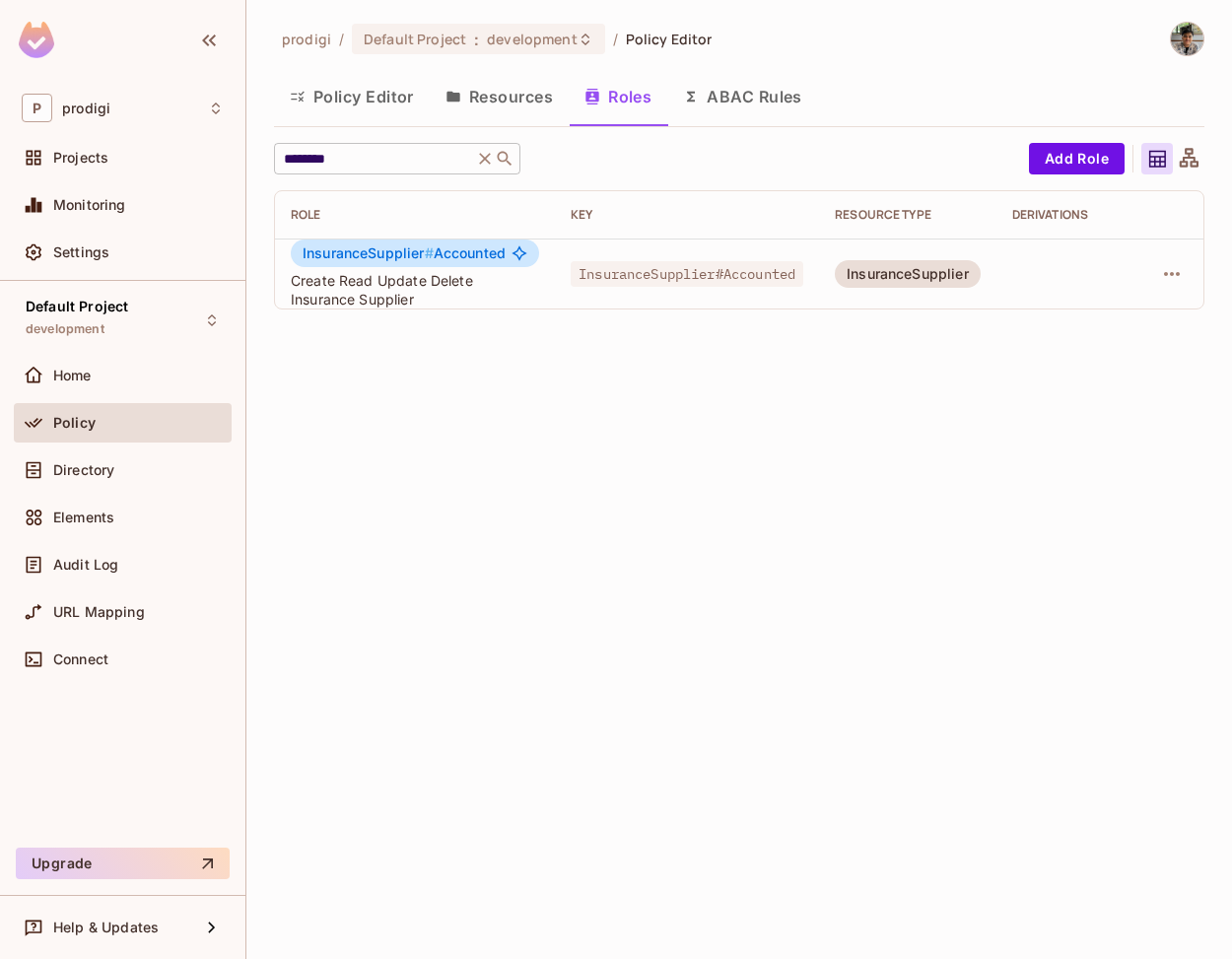 click on "********" at bounding box center [374, 159] 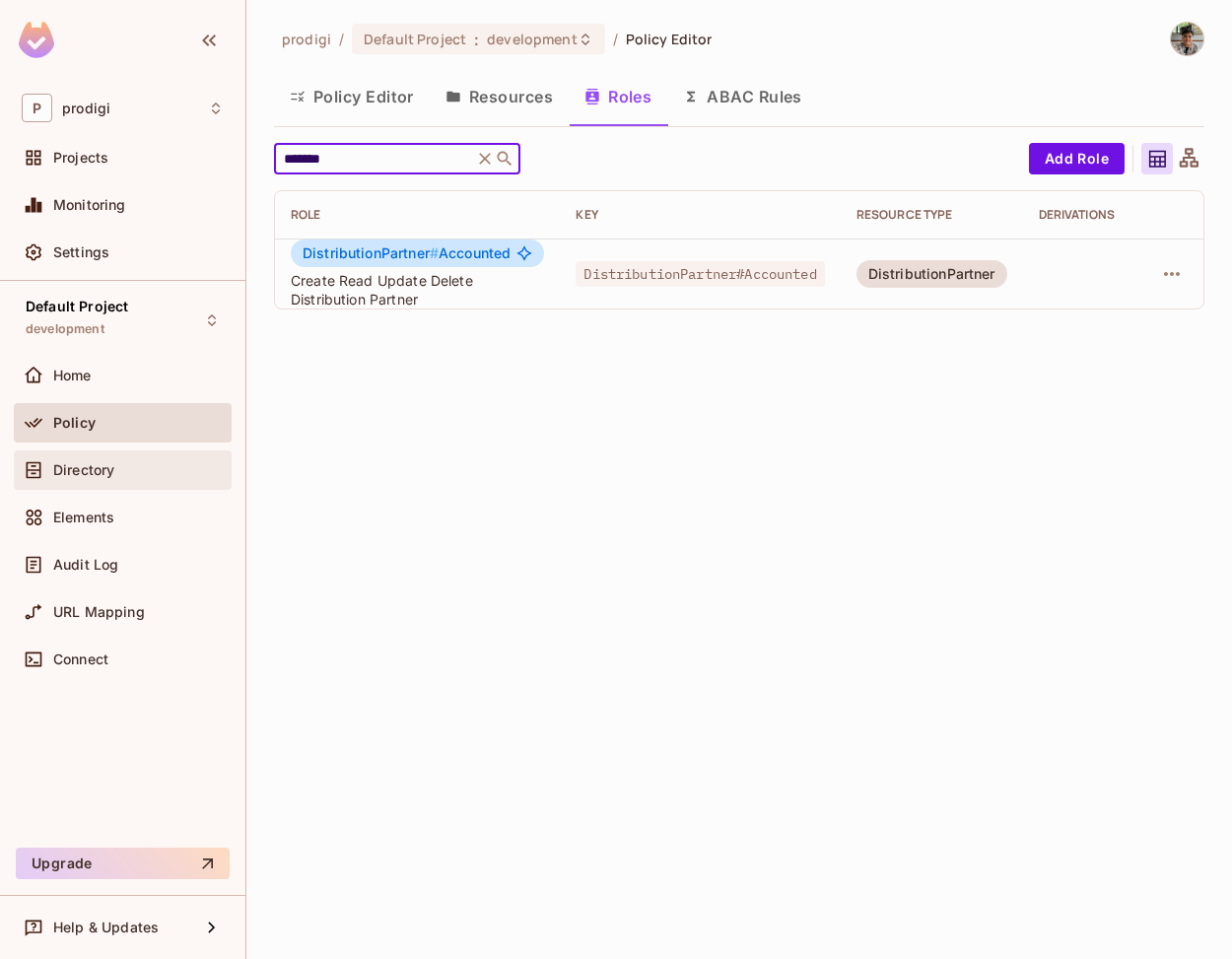 type on "*******" 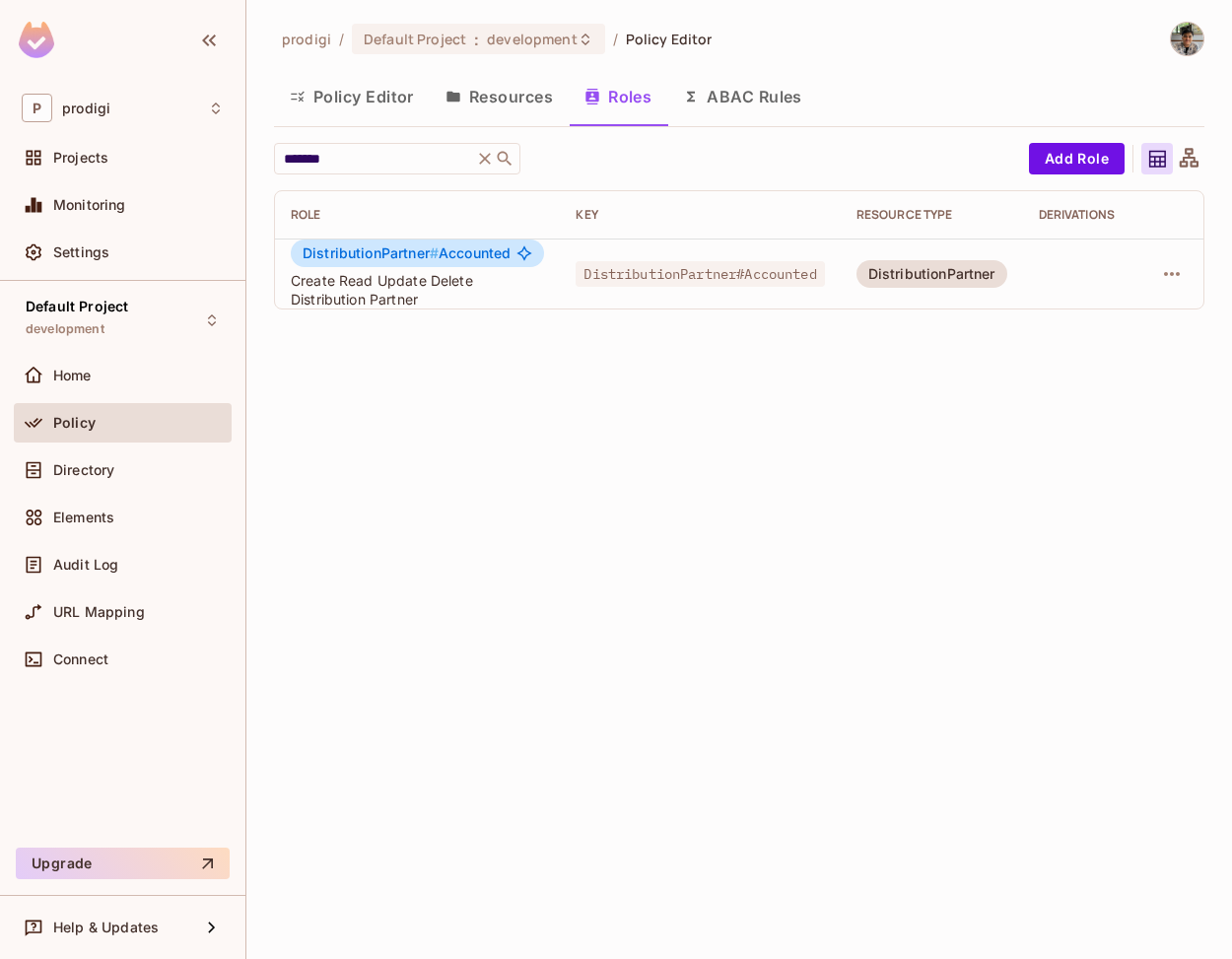 click on "DistributionPartner #" at bounding box center (371, 252) 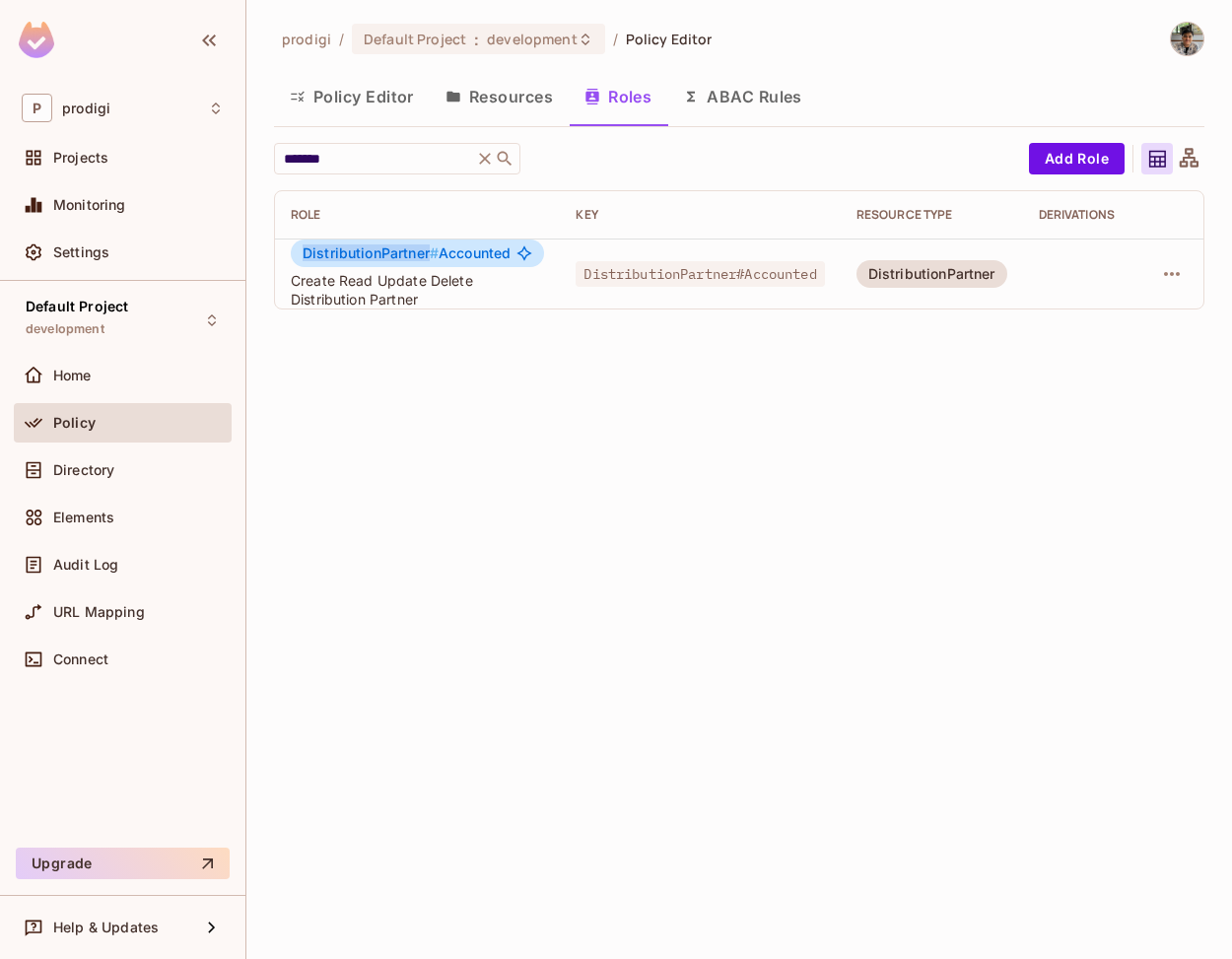 click on "DistributionPartner #" at bounding box center [371, 252] 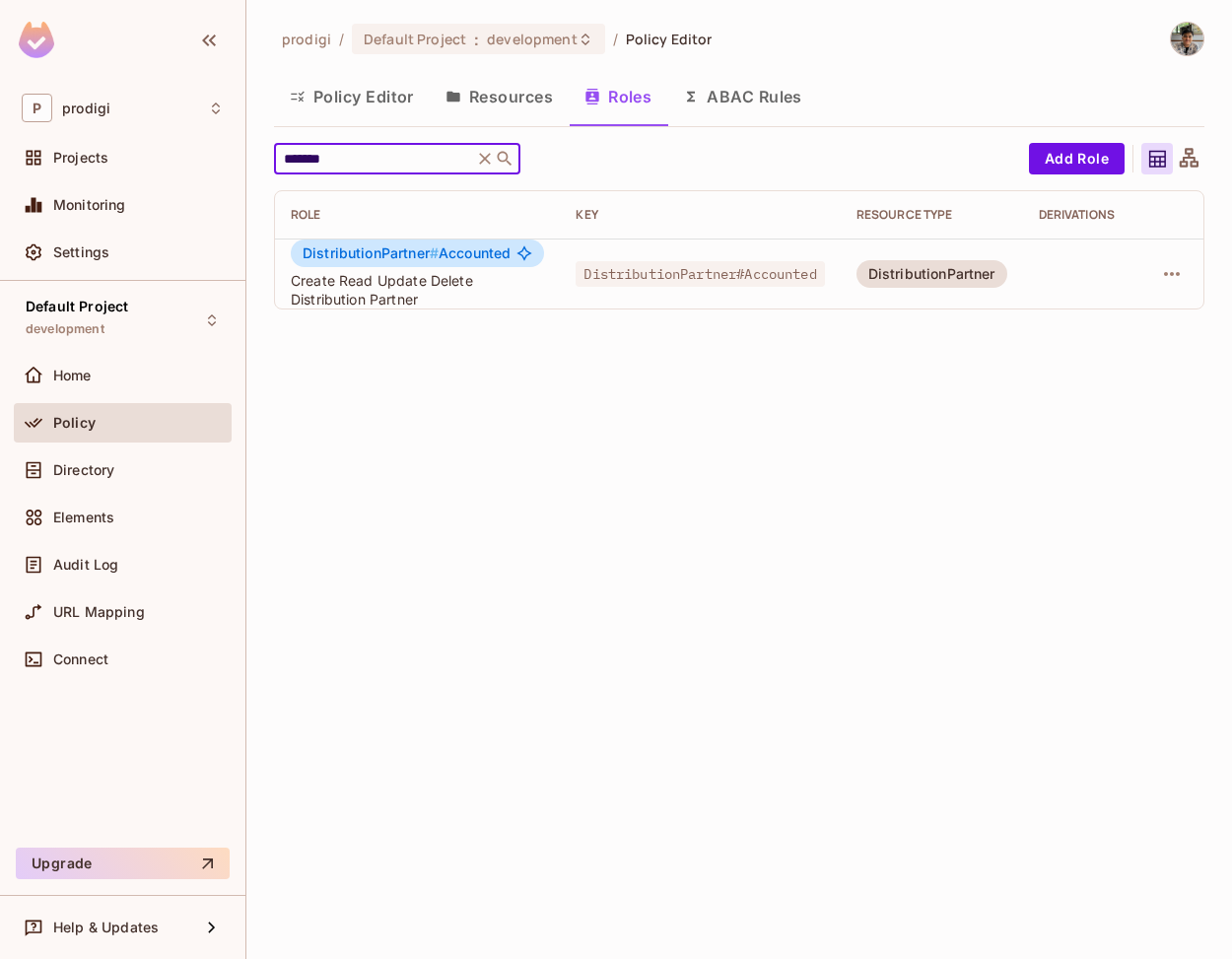 click on "*******" at bounding box center (374, 159) 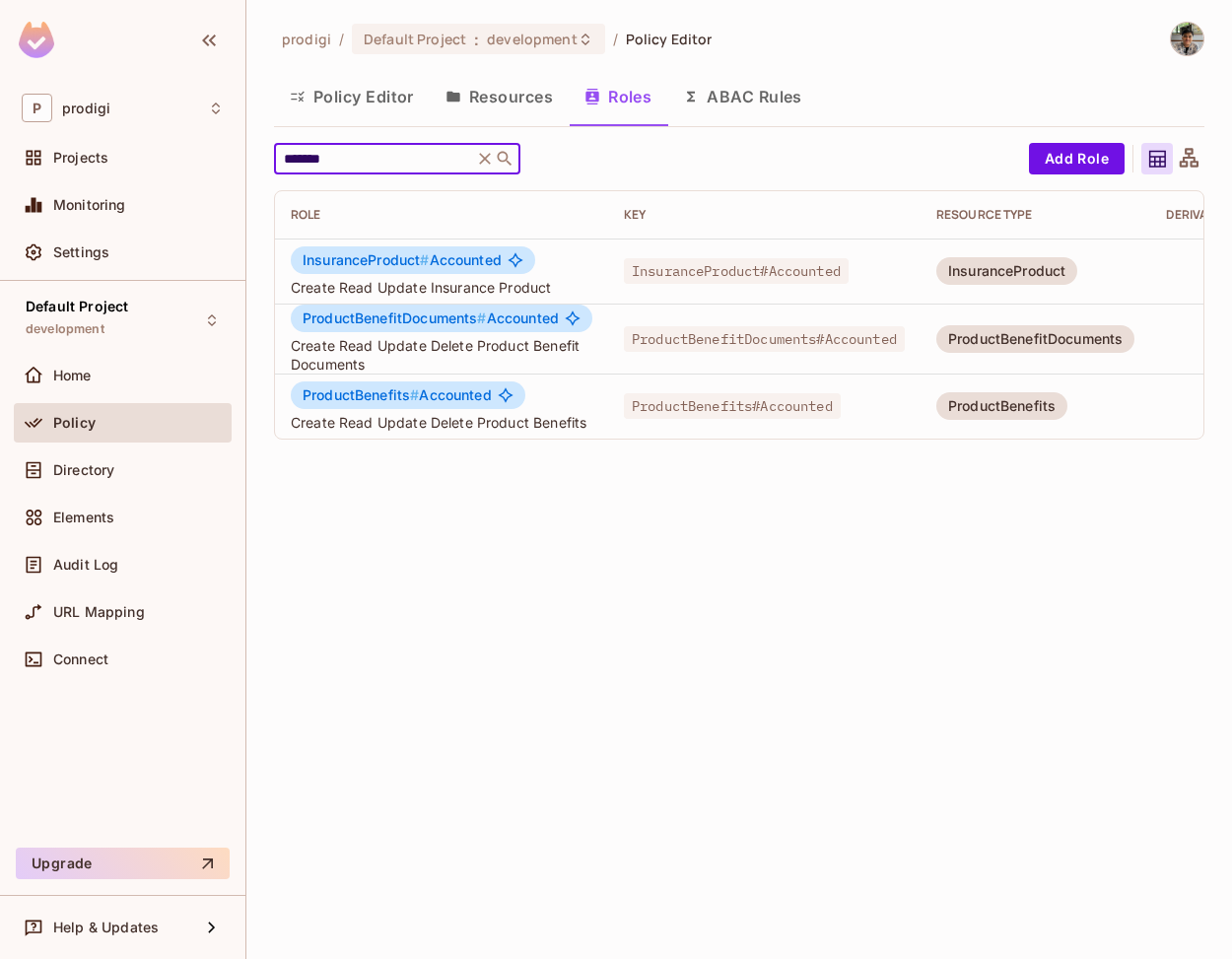 click on "InsuranceProduct #" at bounding box center [366, 259] 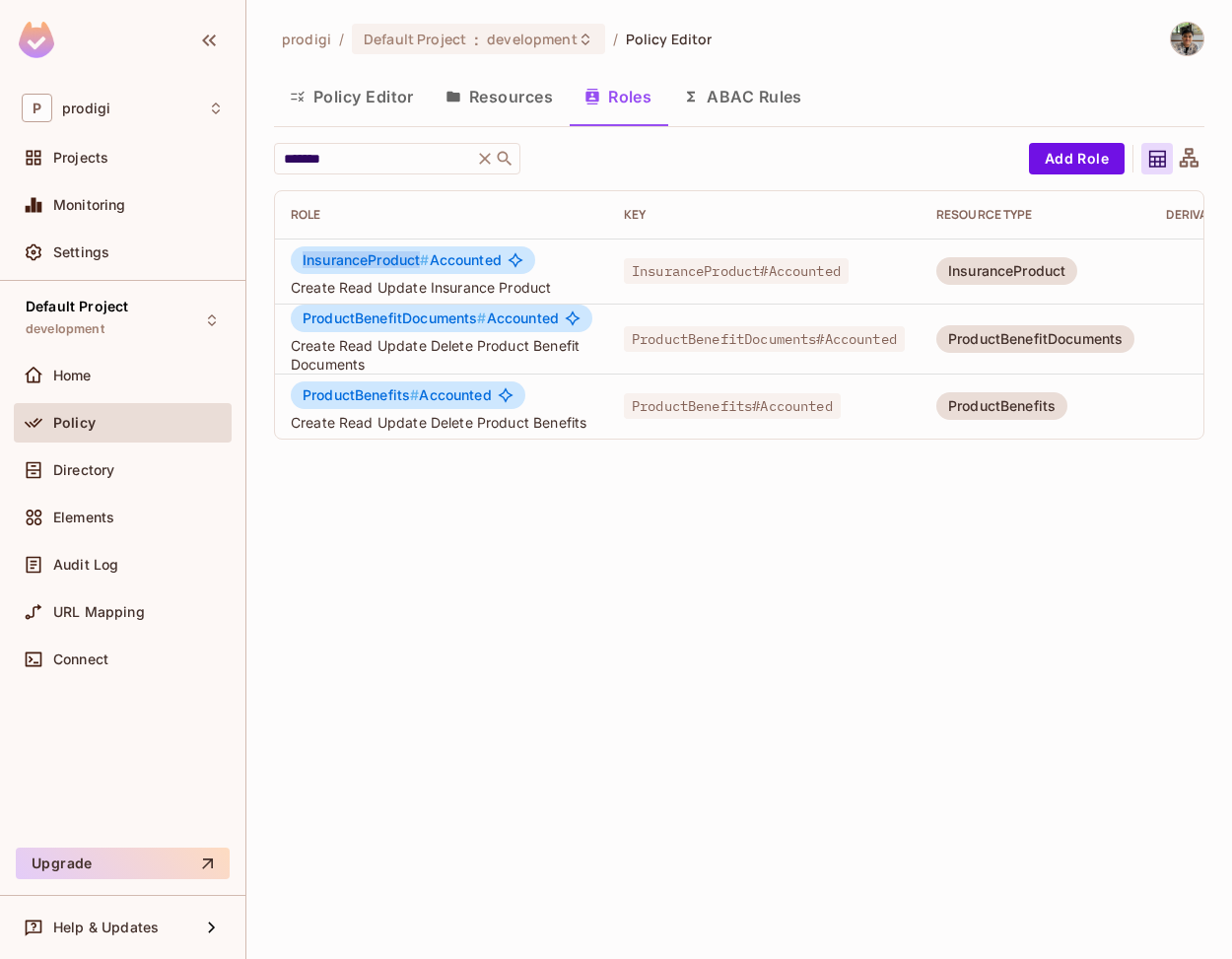 click on "InsuranceProduct #" at bounding box center (366, 259) 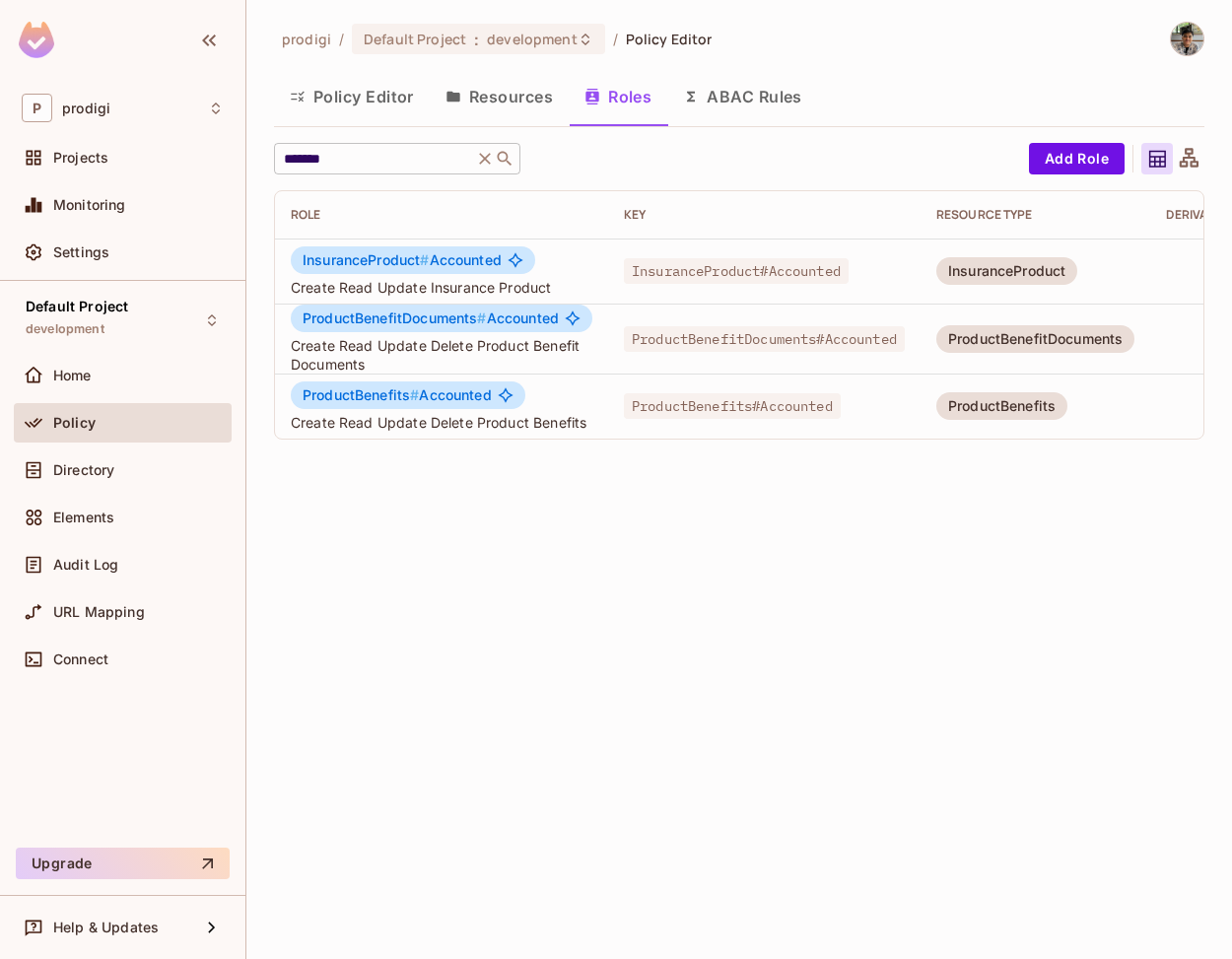 click on "******* ​" at bounding box center [397, 159] 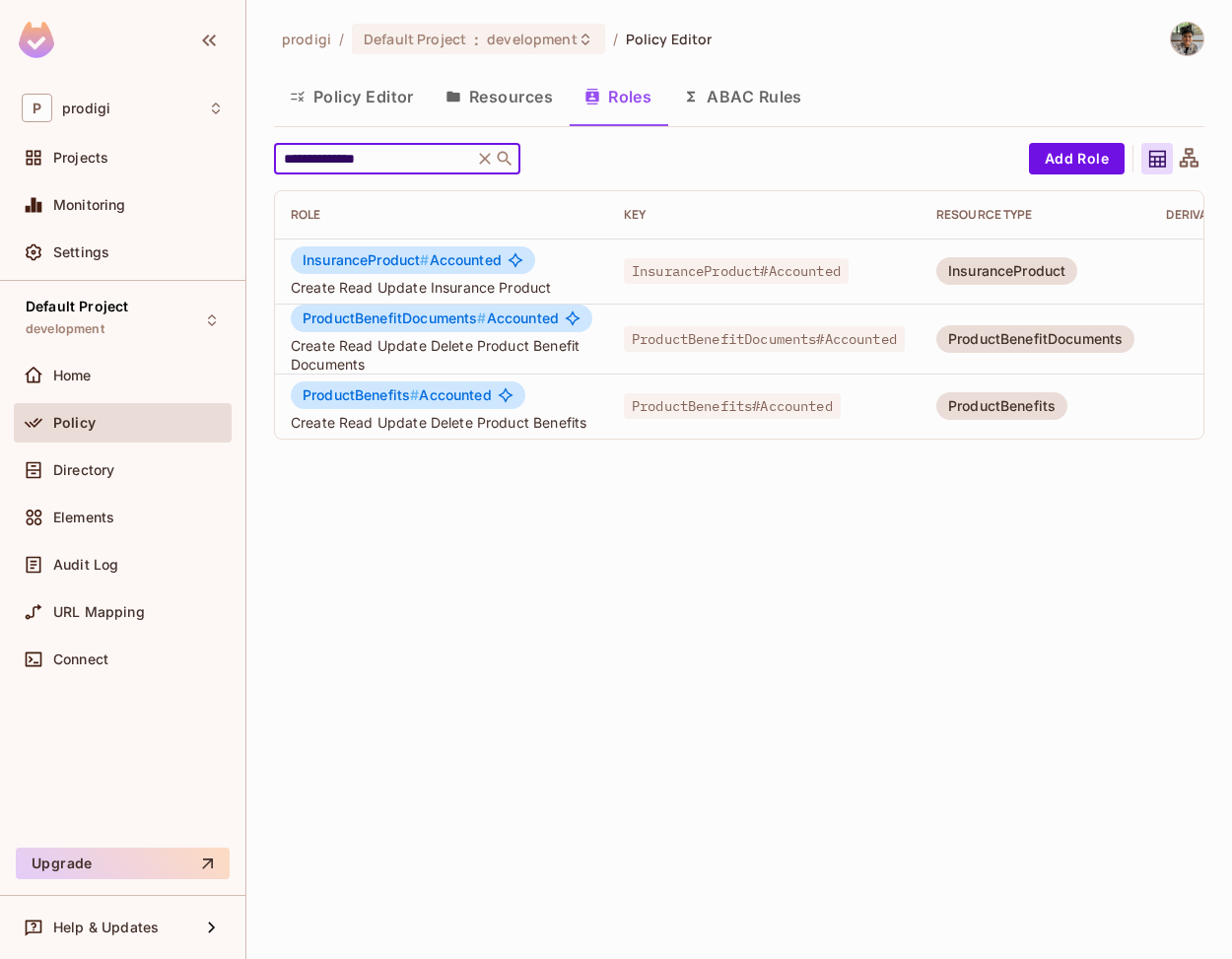 type on "**********" 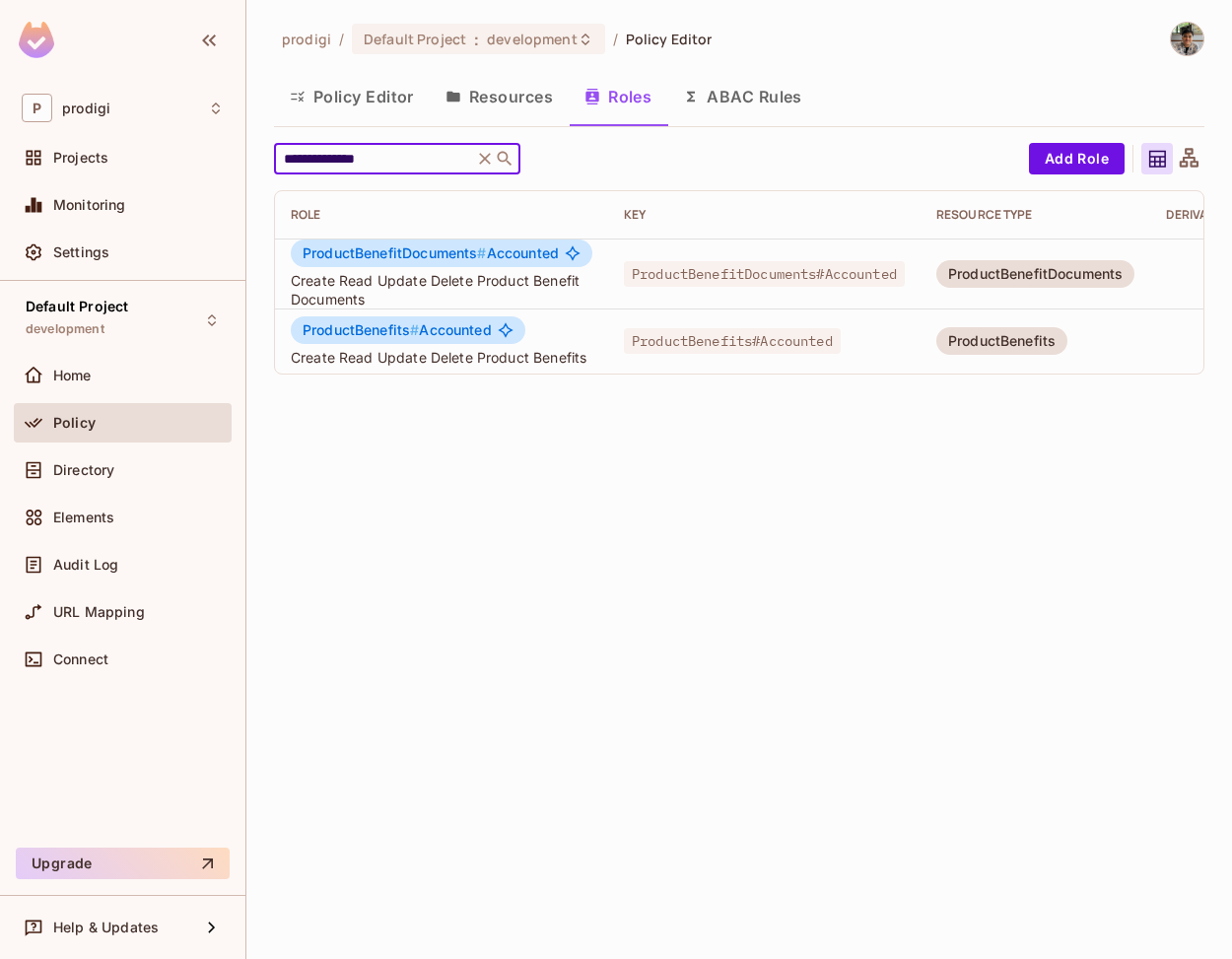 click on "ProductBenefits #" at bounding box center (361, 329) 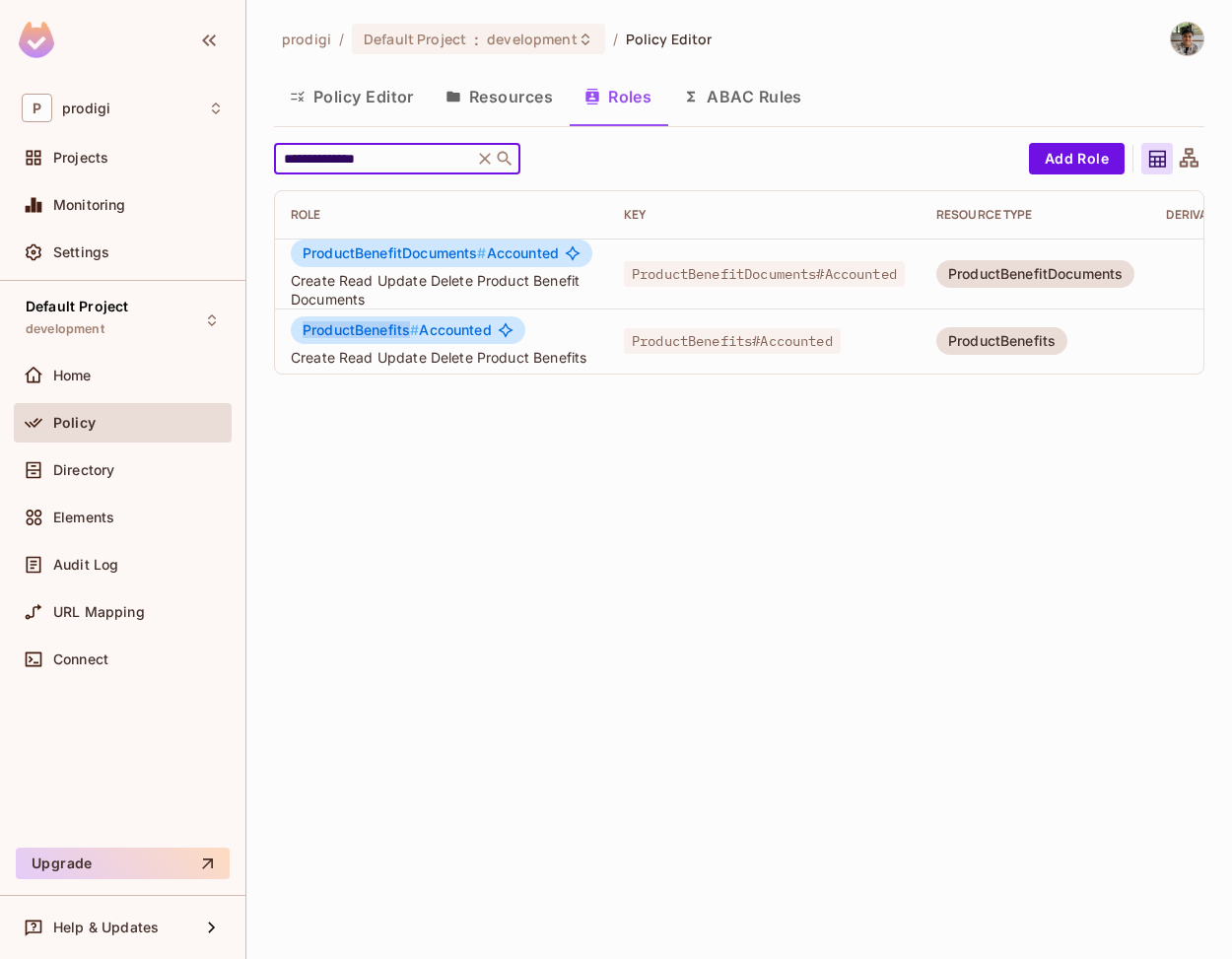 click on "ProductBenefits #" at bounding box center (361, 329) 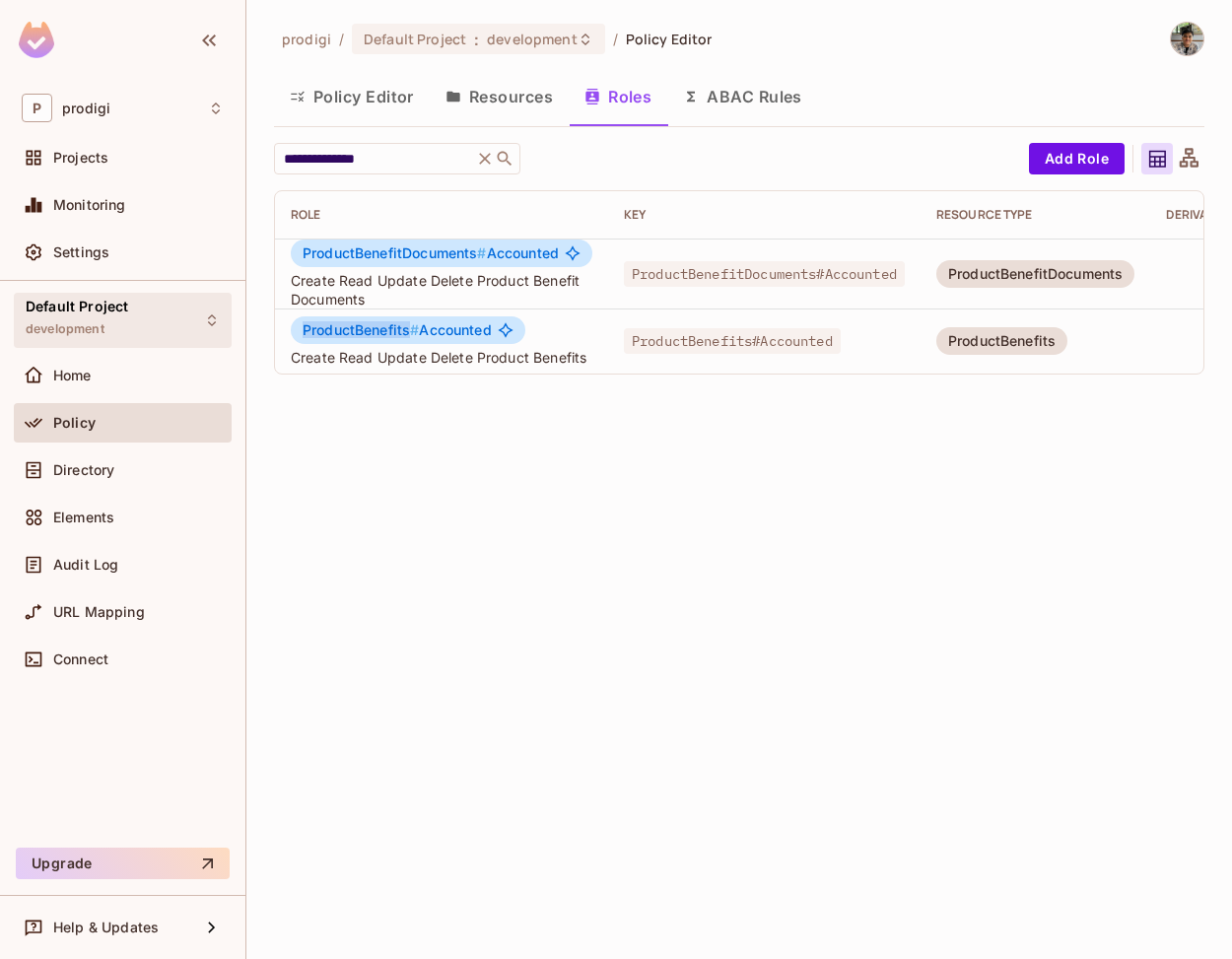 copy on "ProductBenefits" 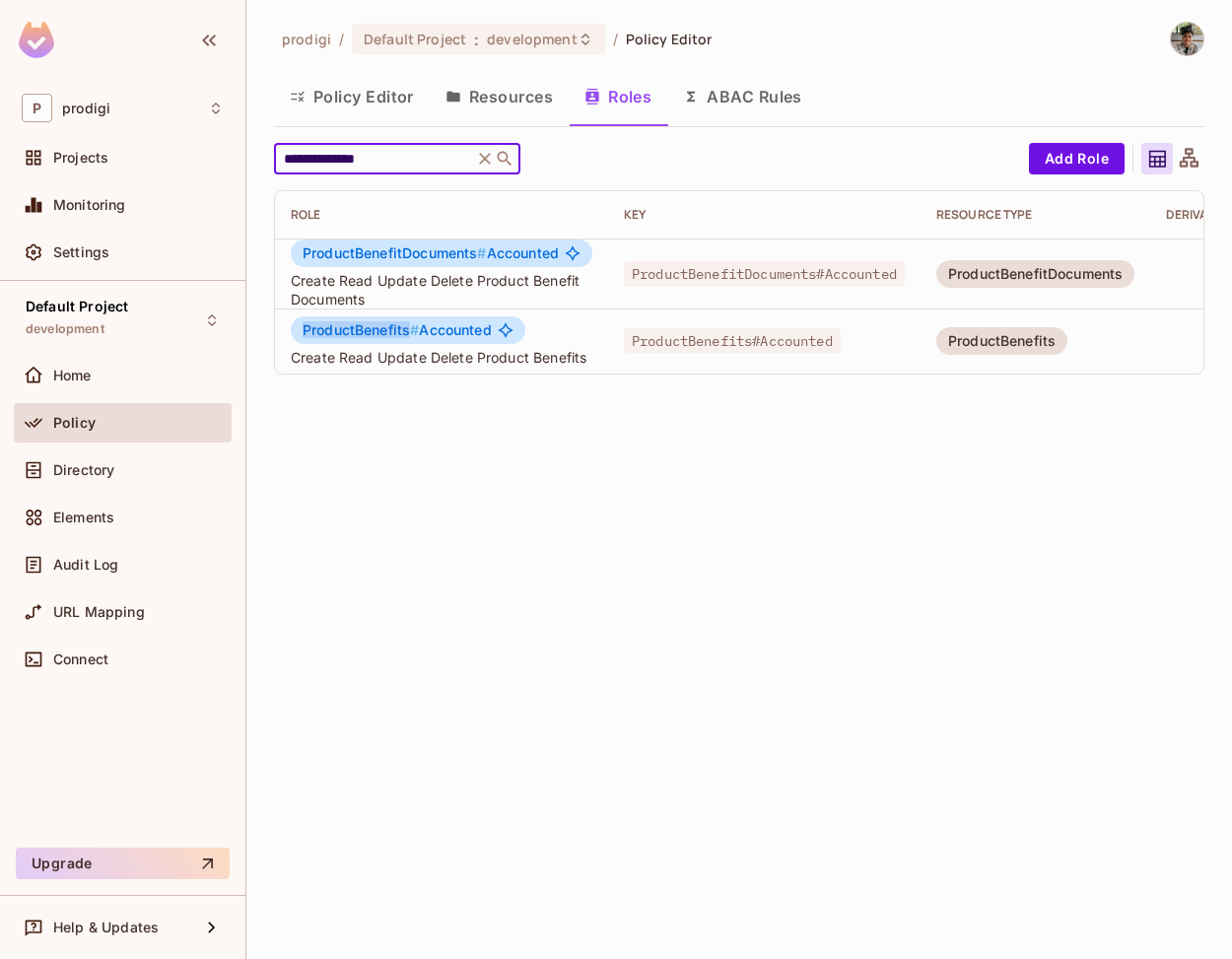 click on "**********" at bounding box center [374, 159] 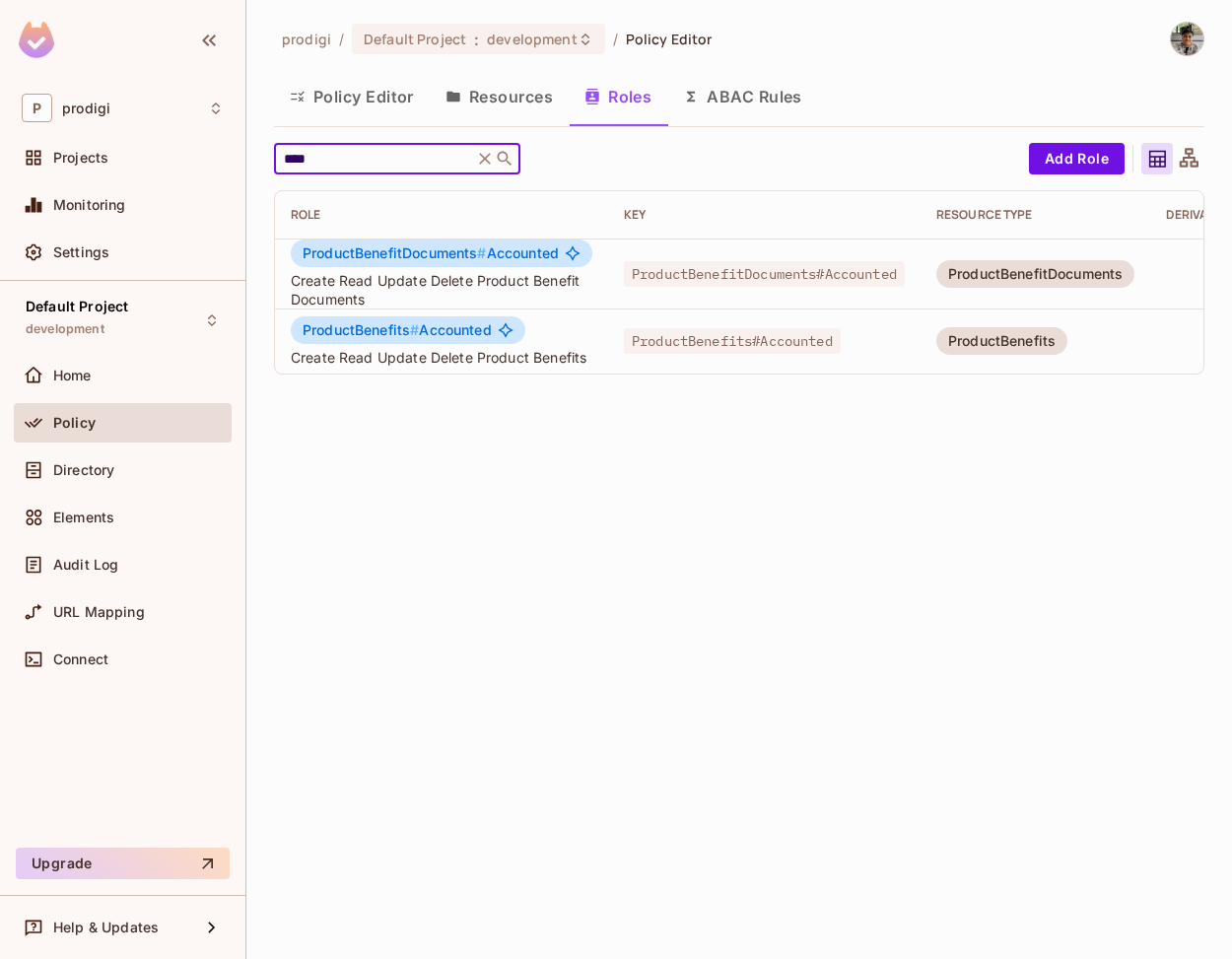 type on "****" 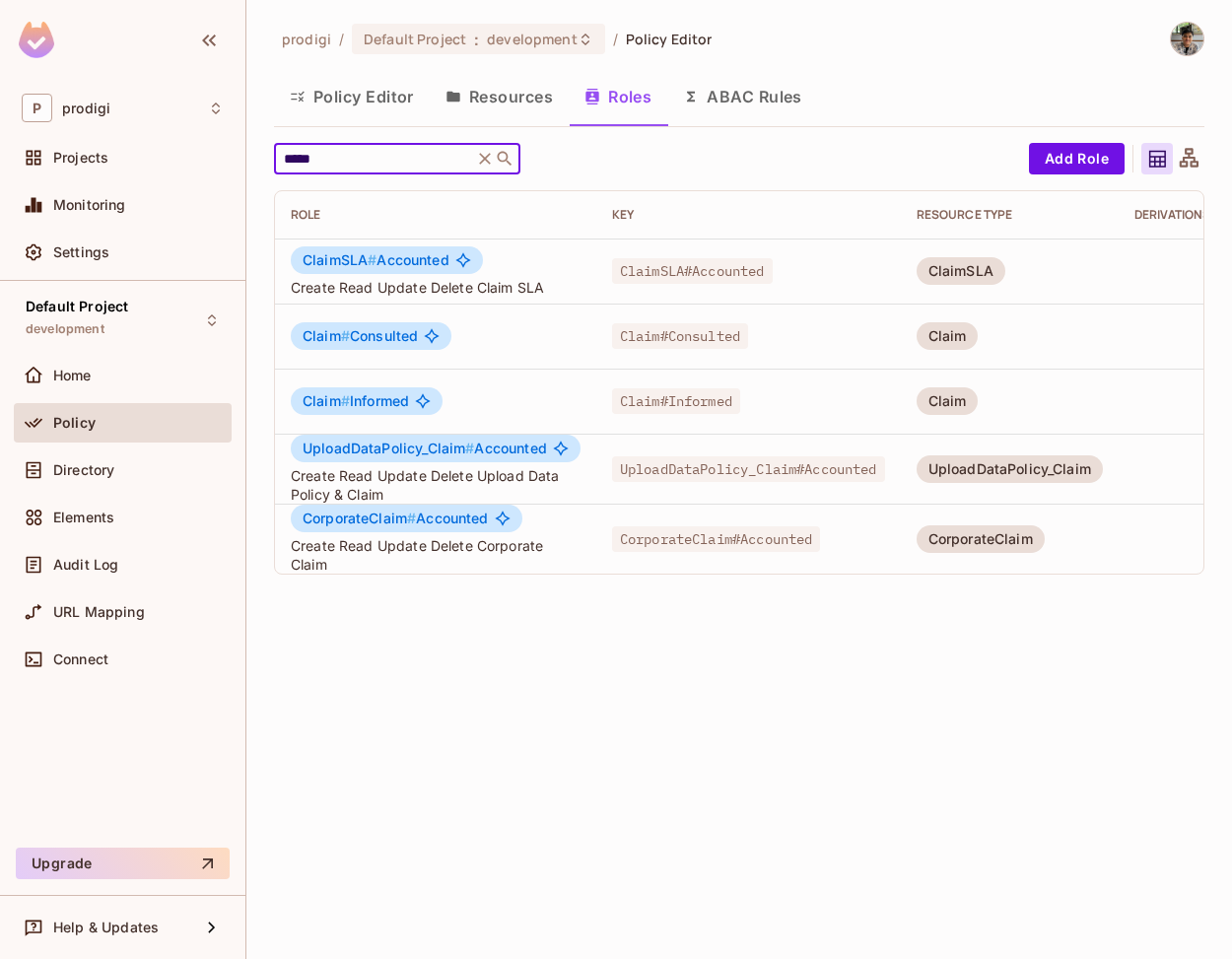 type on "*****" 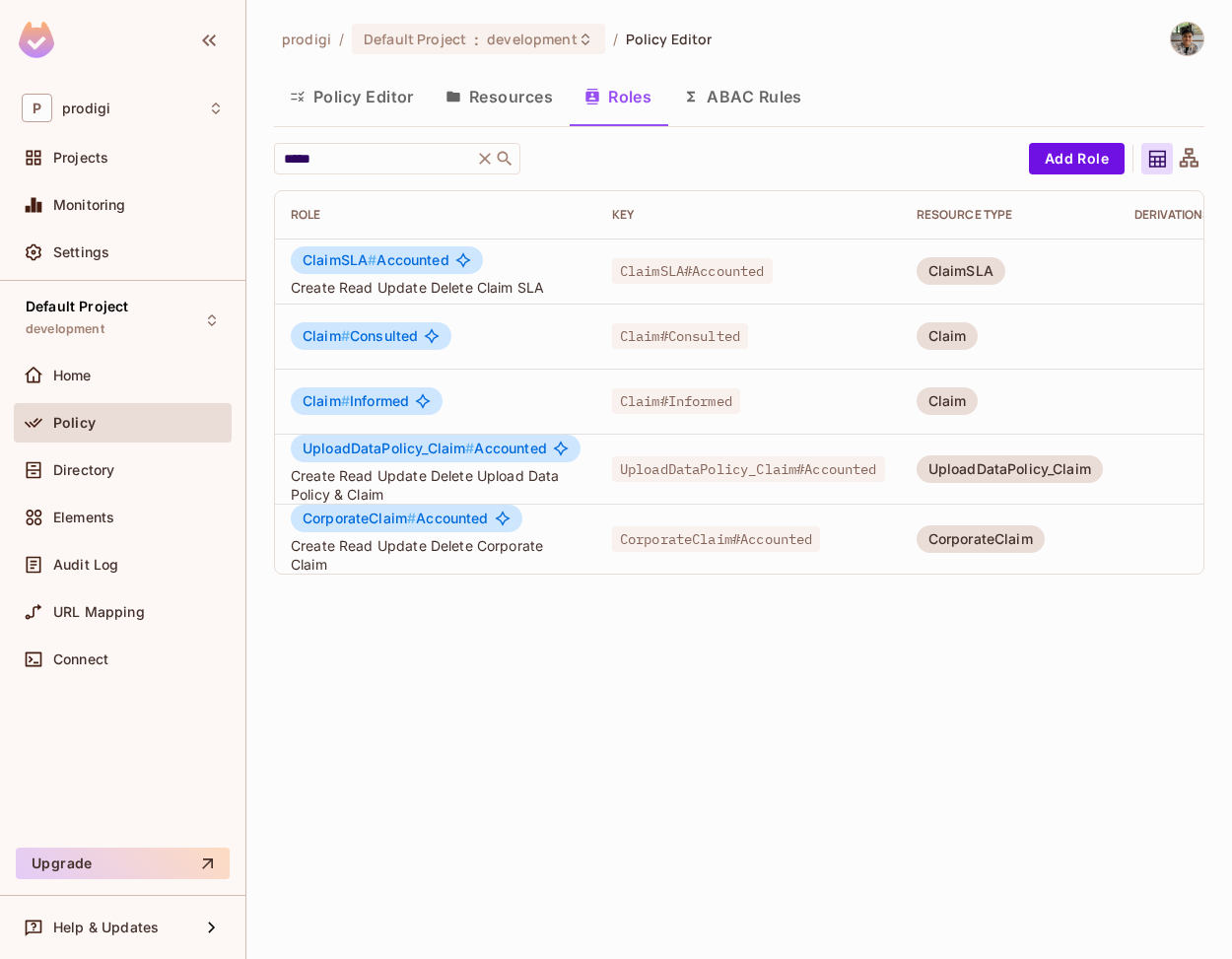 click on "Claim #" at bounding box center [326, 335] 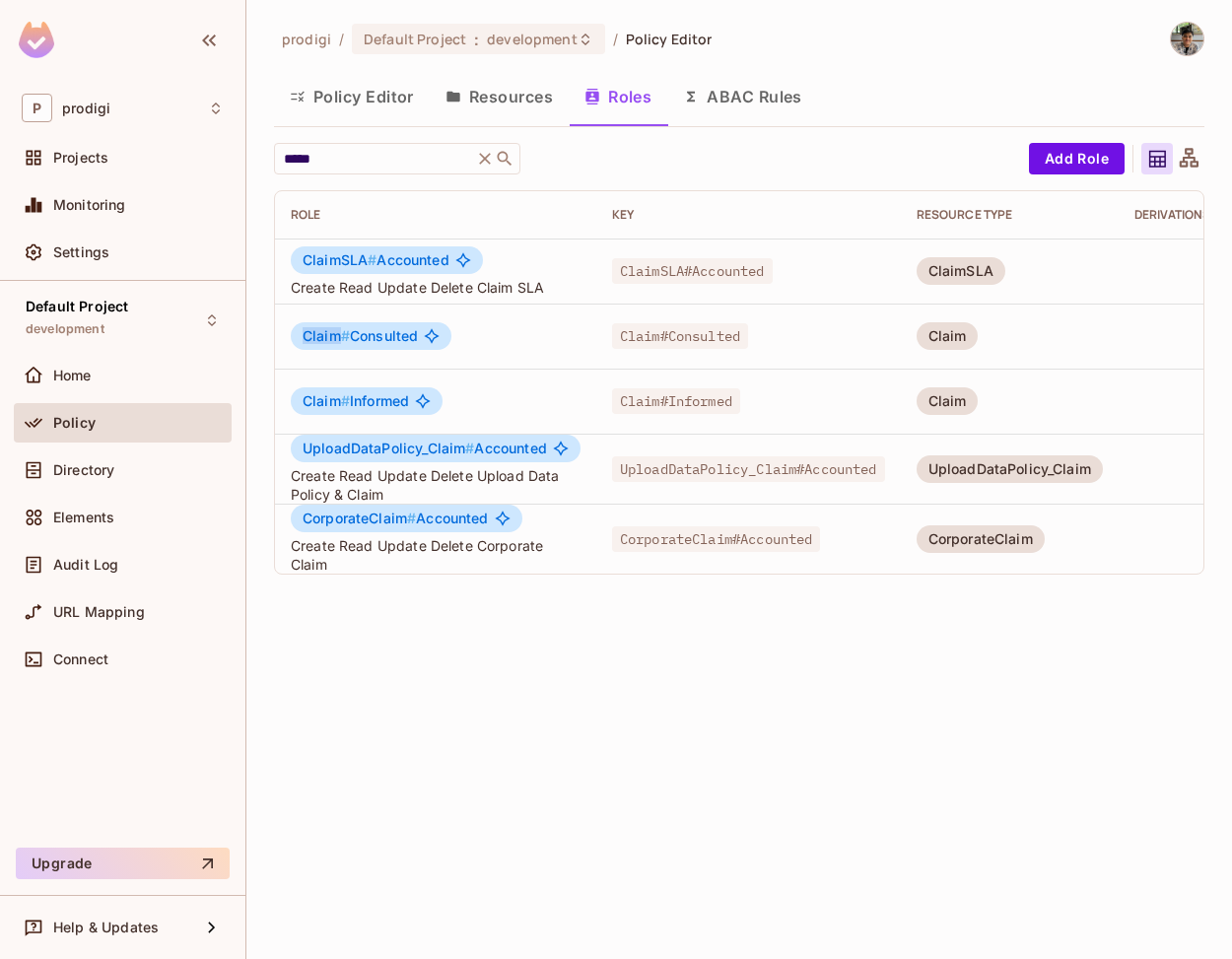 click on "Claim #" at bounding box center [326, 335] 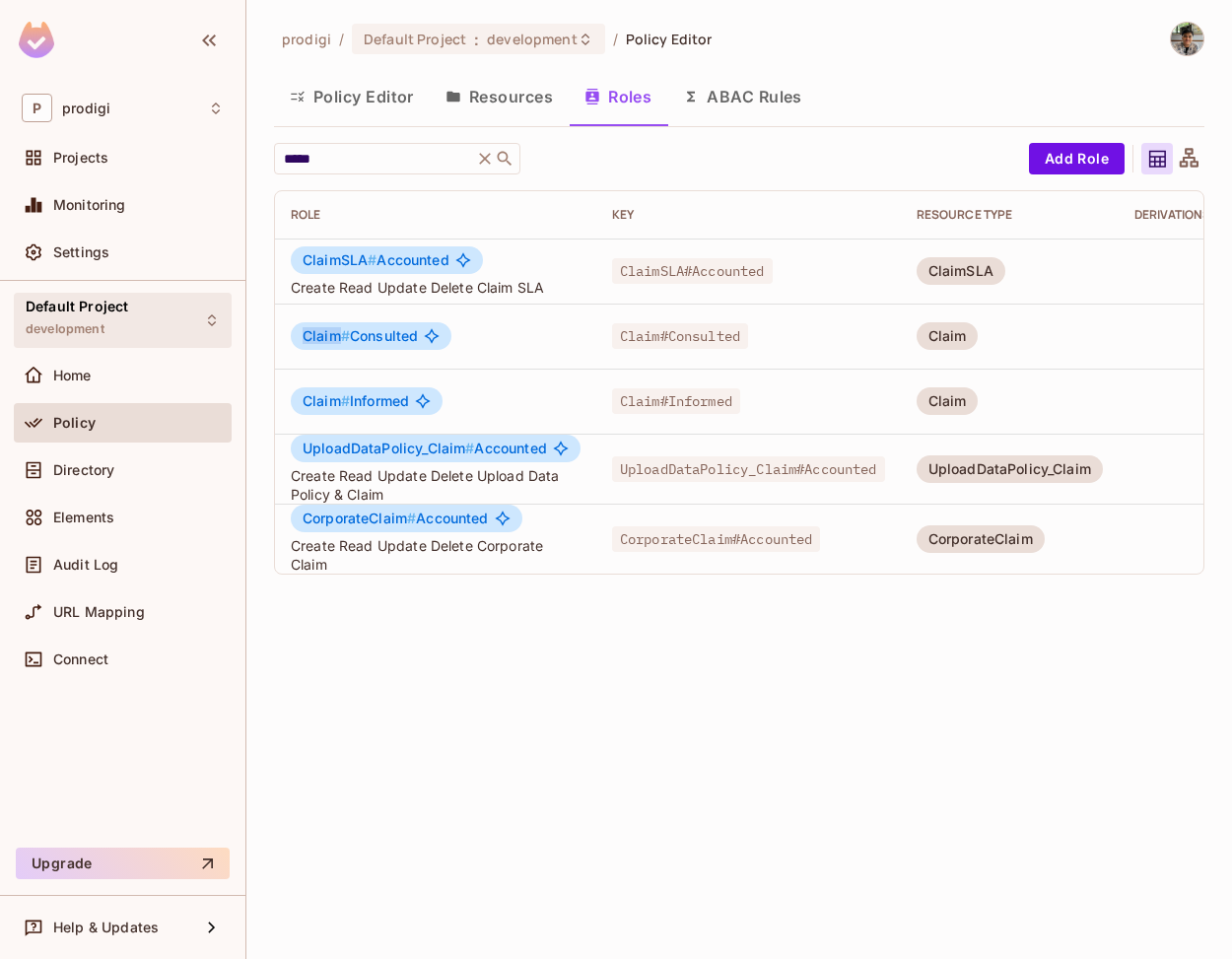copy on "Claim" 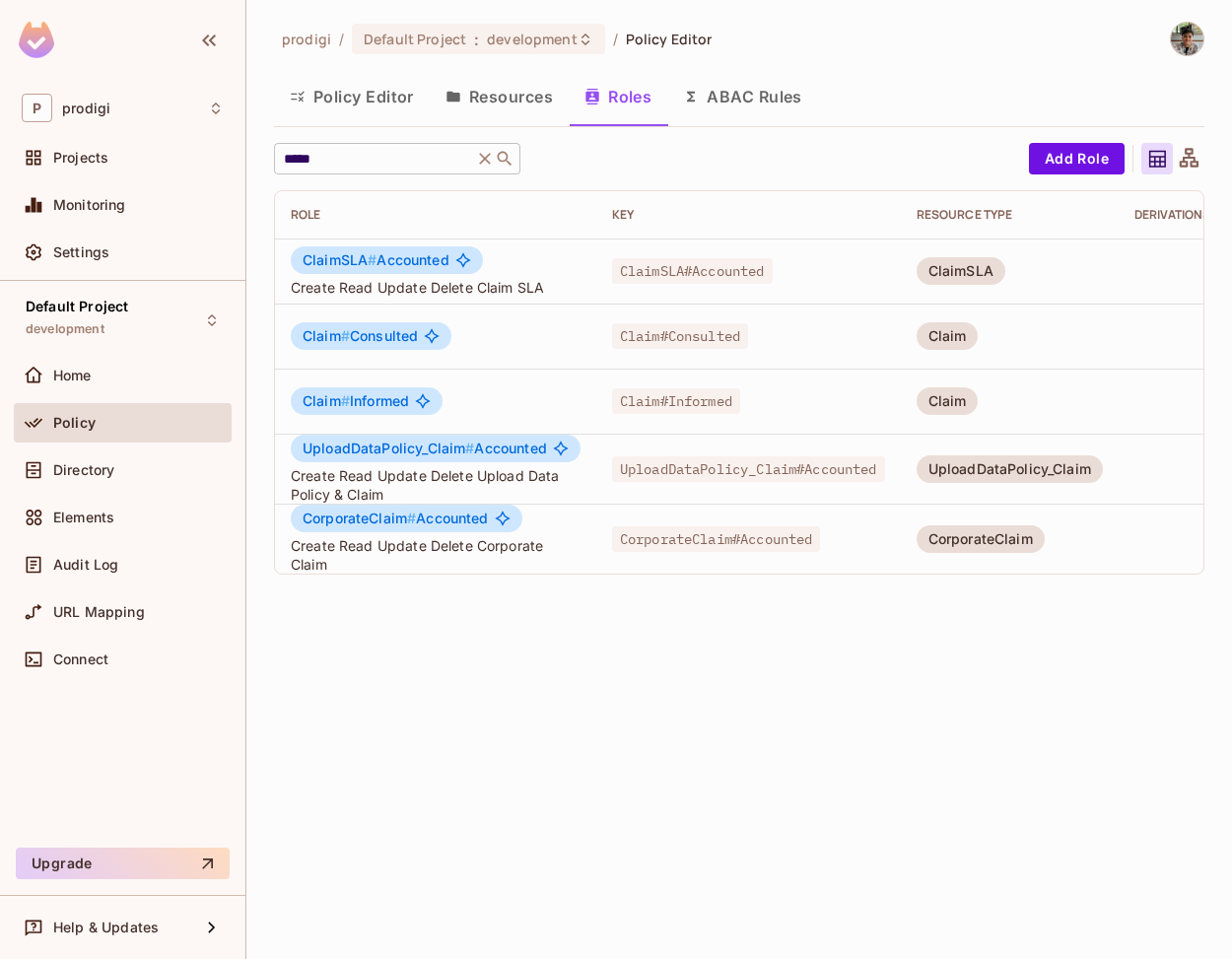 click on "*****" at bounding box center (374, 159) 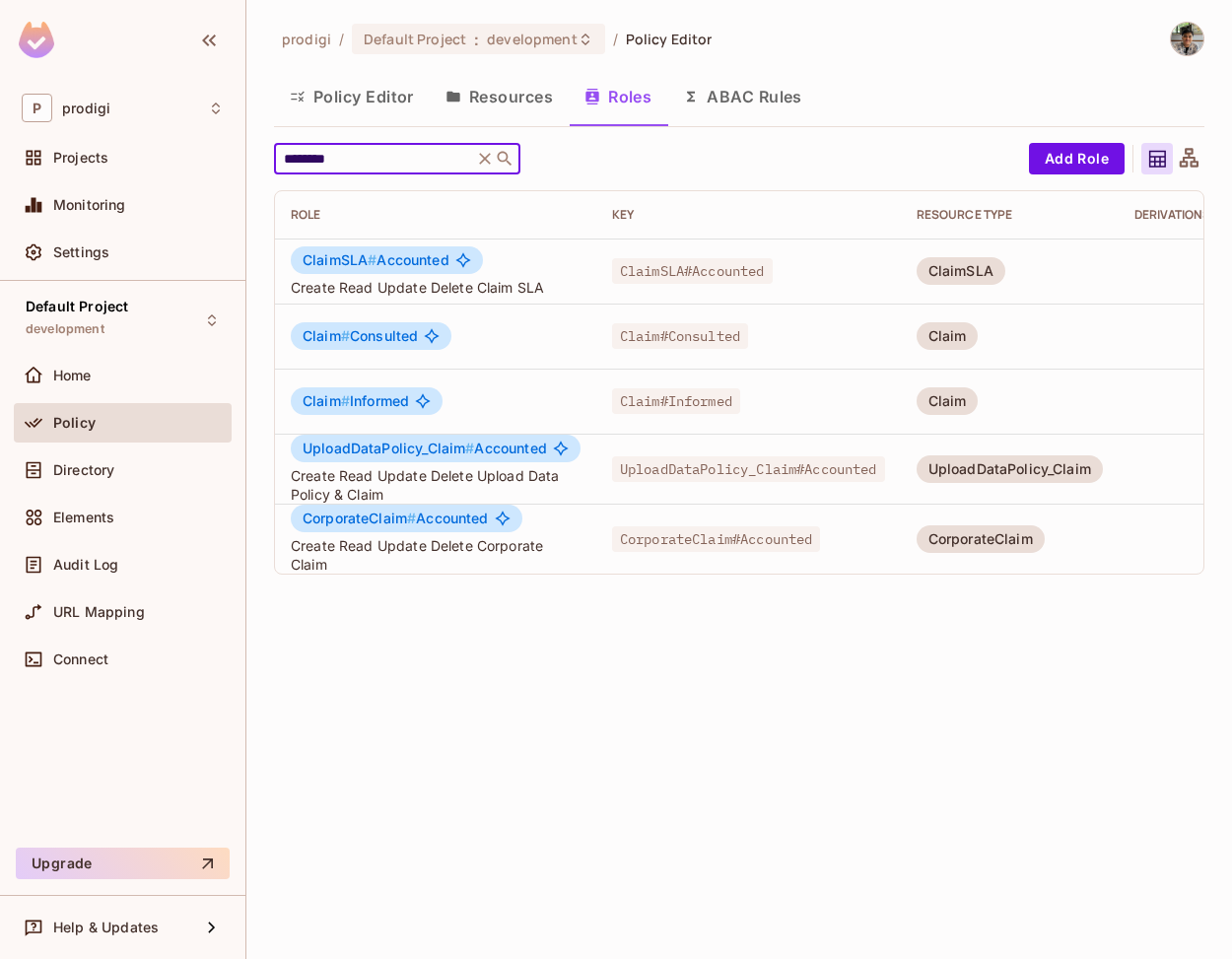 type on "********" 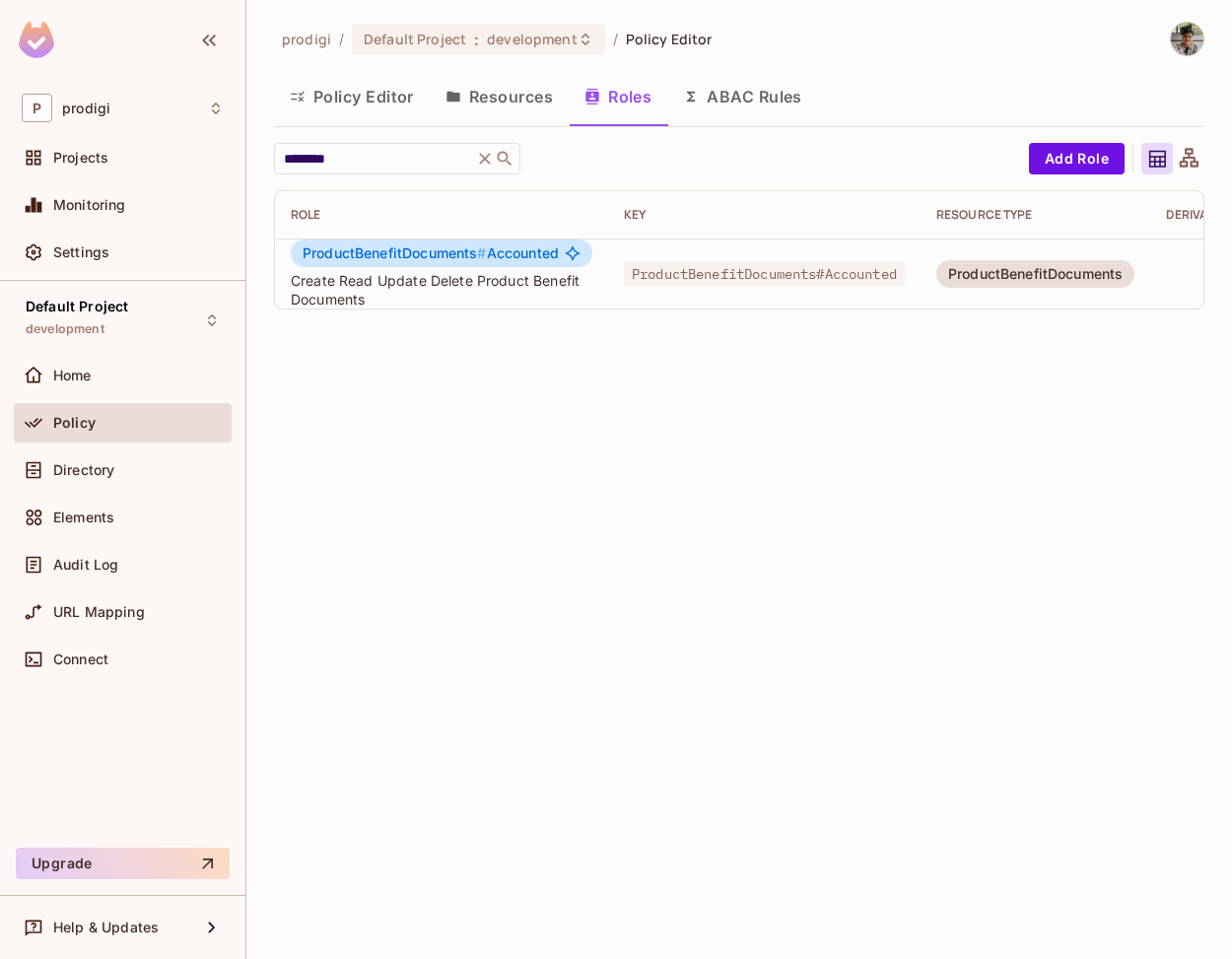 click on "ProductBenefitDocuments # Accounted" at bounding box center (442, 253) 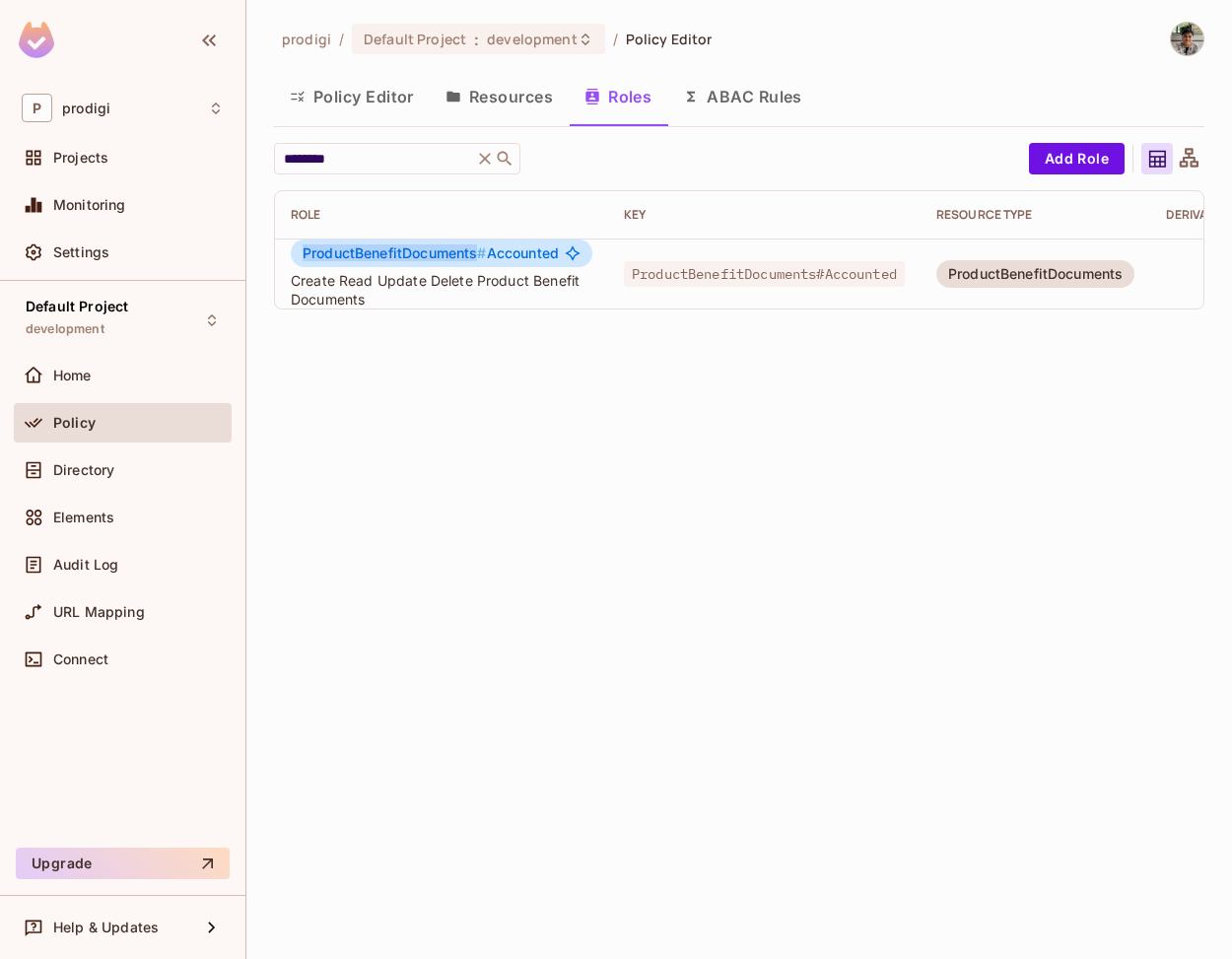 click on "ProductBenefitDocuments #" at bounding box center (394, 252) 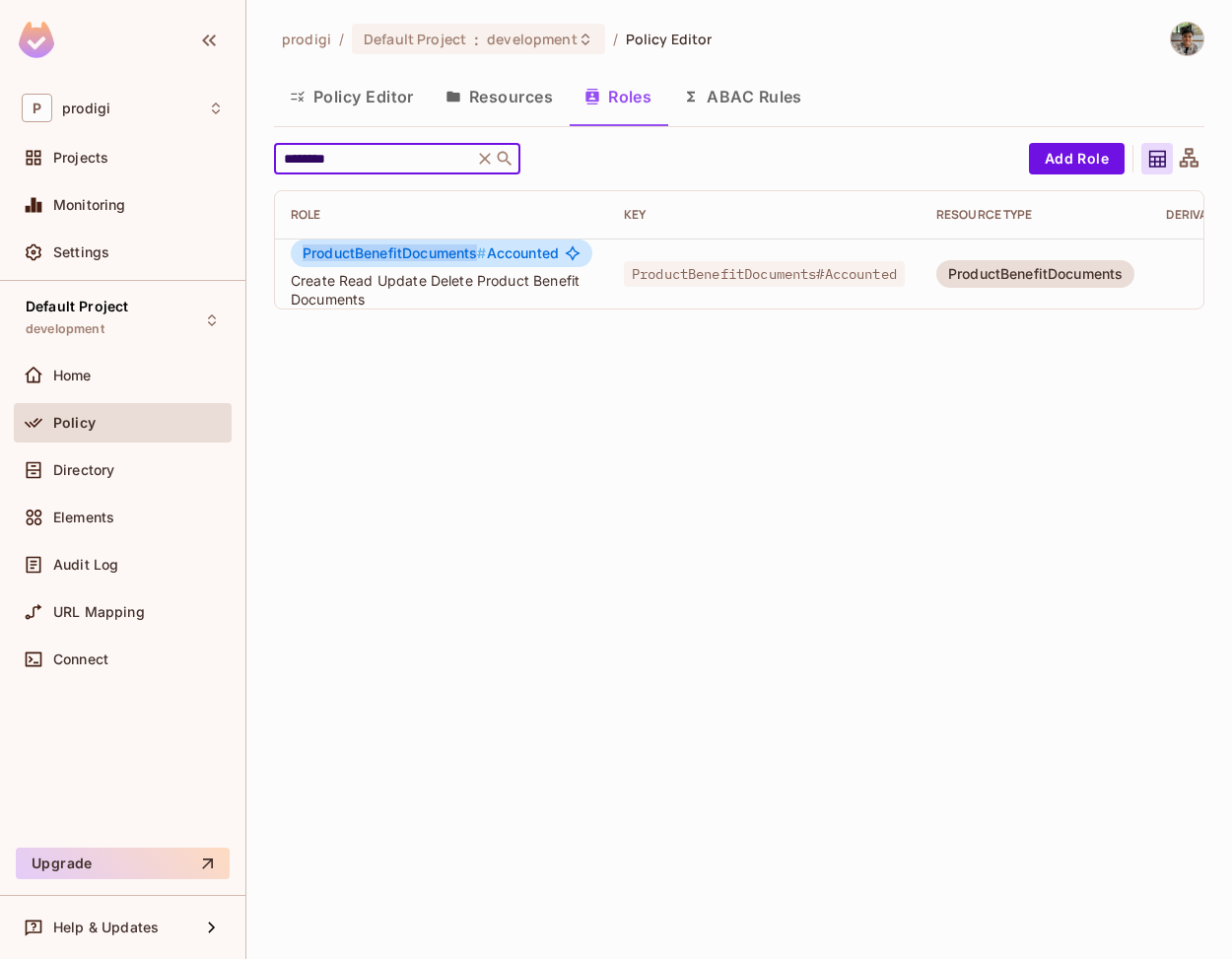 click on "********" at bounding box center [374, 159] 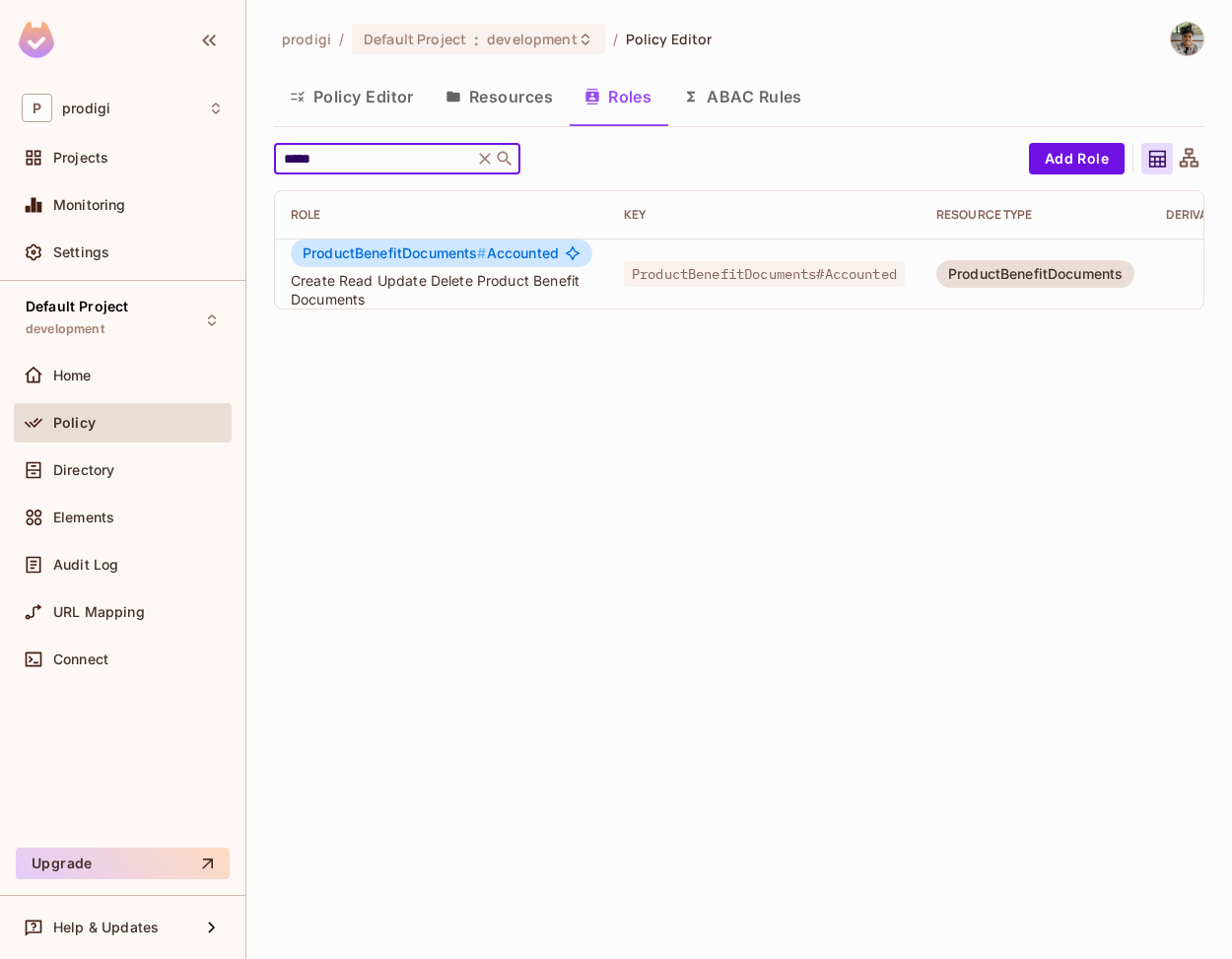 type on "*****" 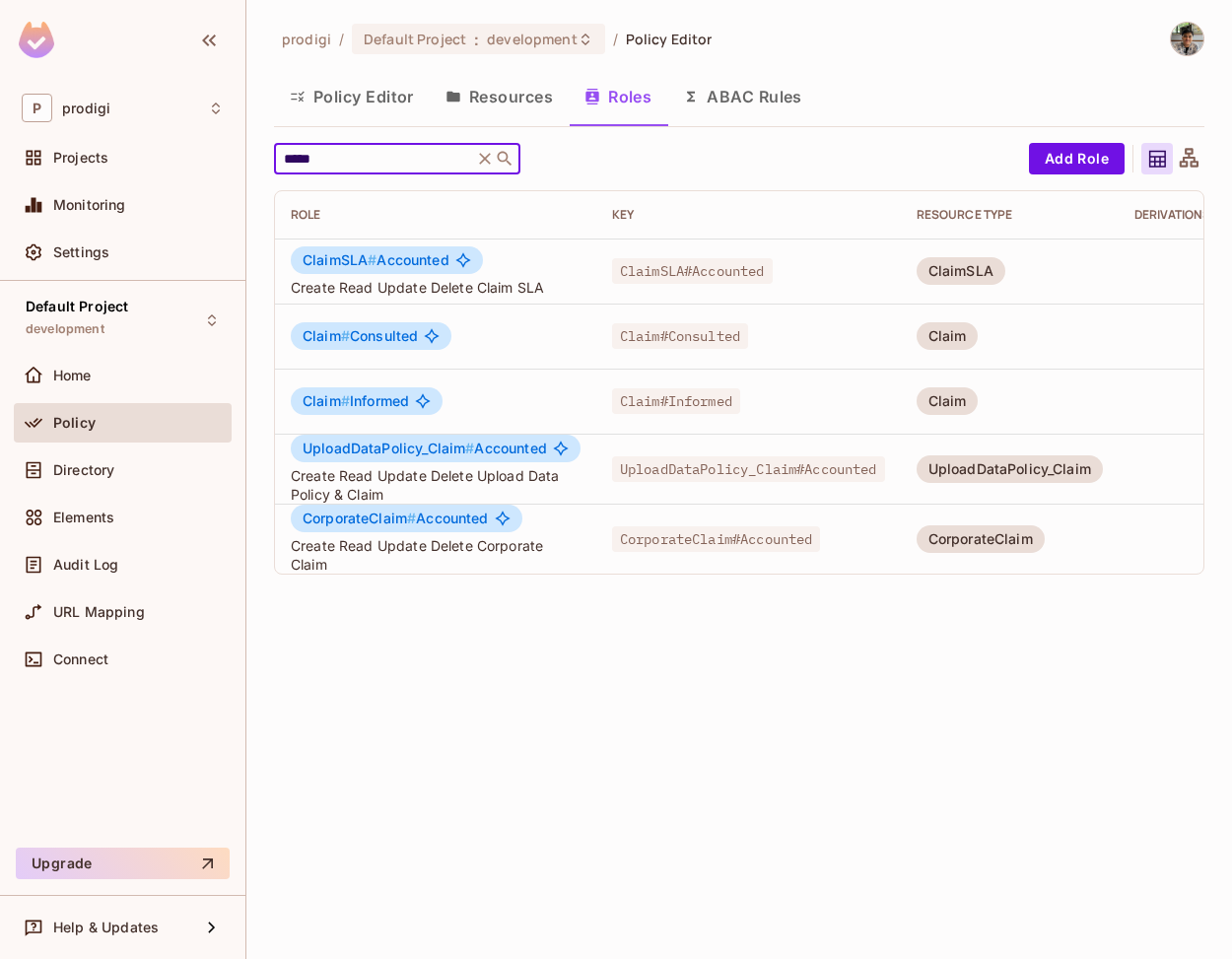click on "*****" at bounding box center (374, 159) 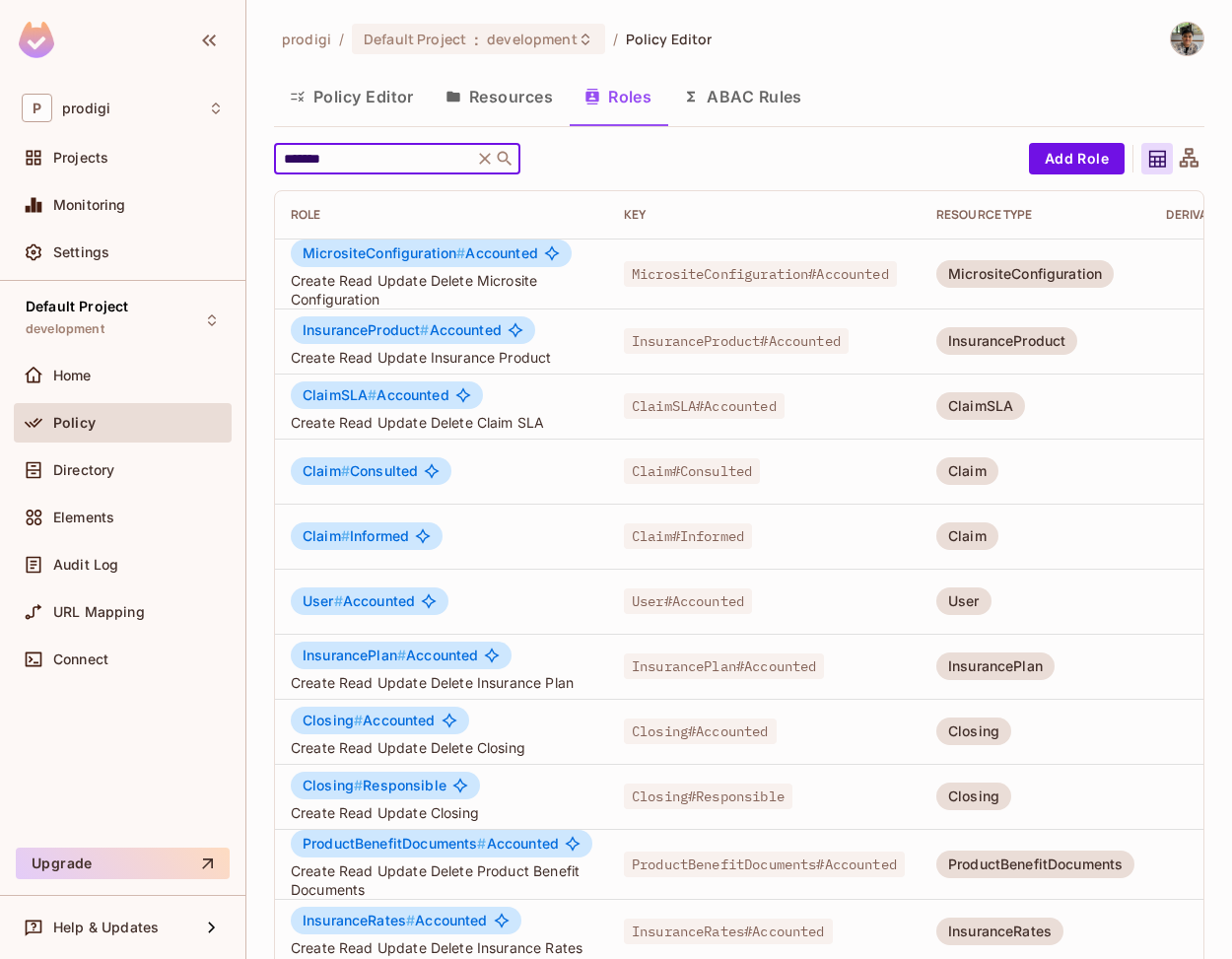 type on "********" 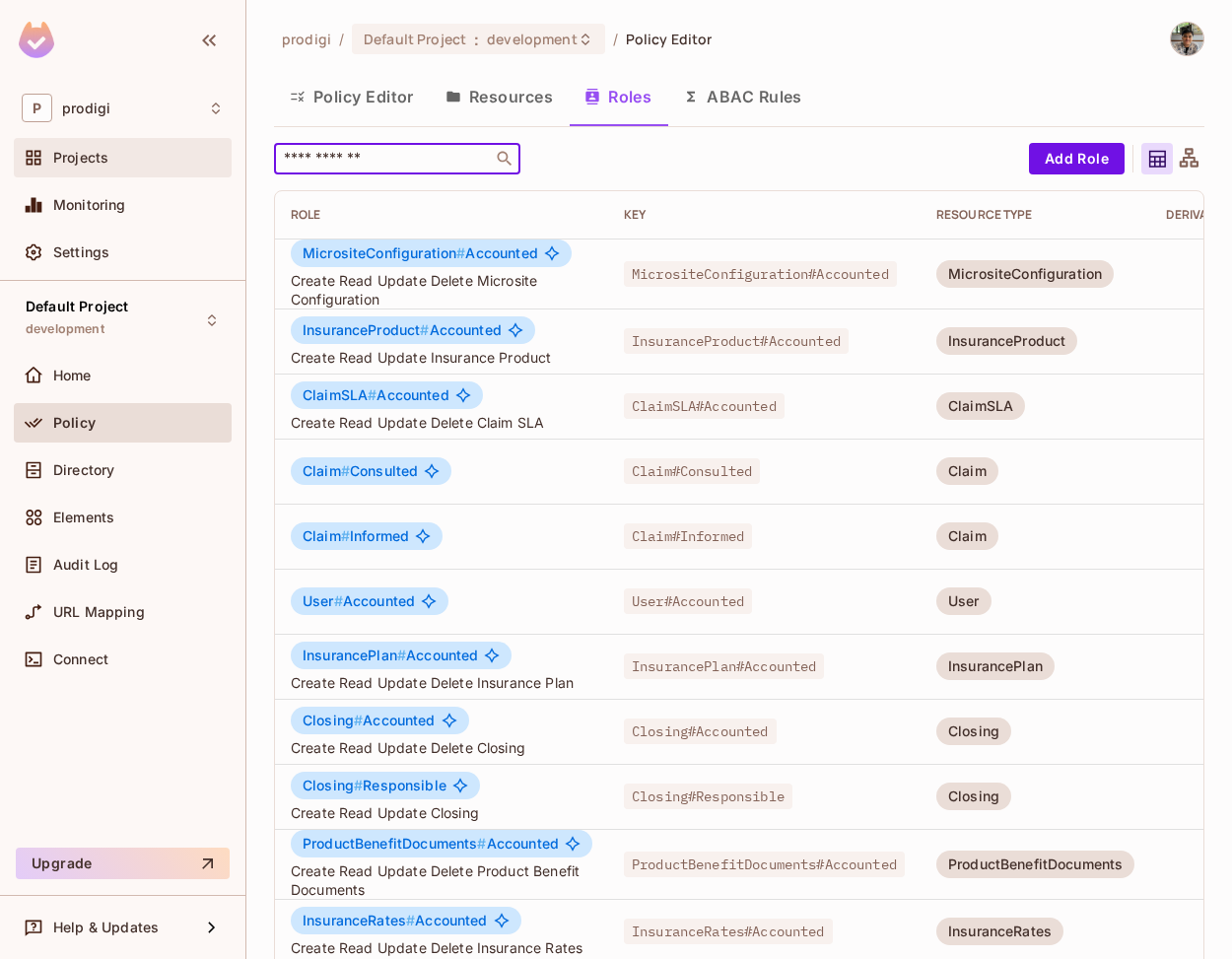 type 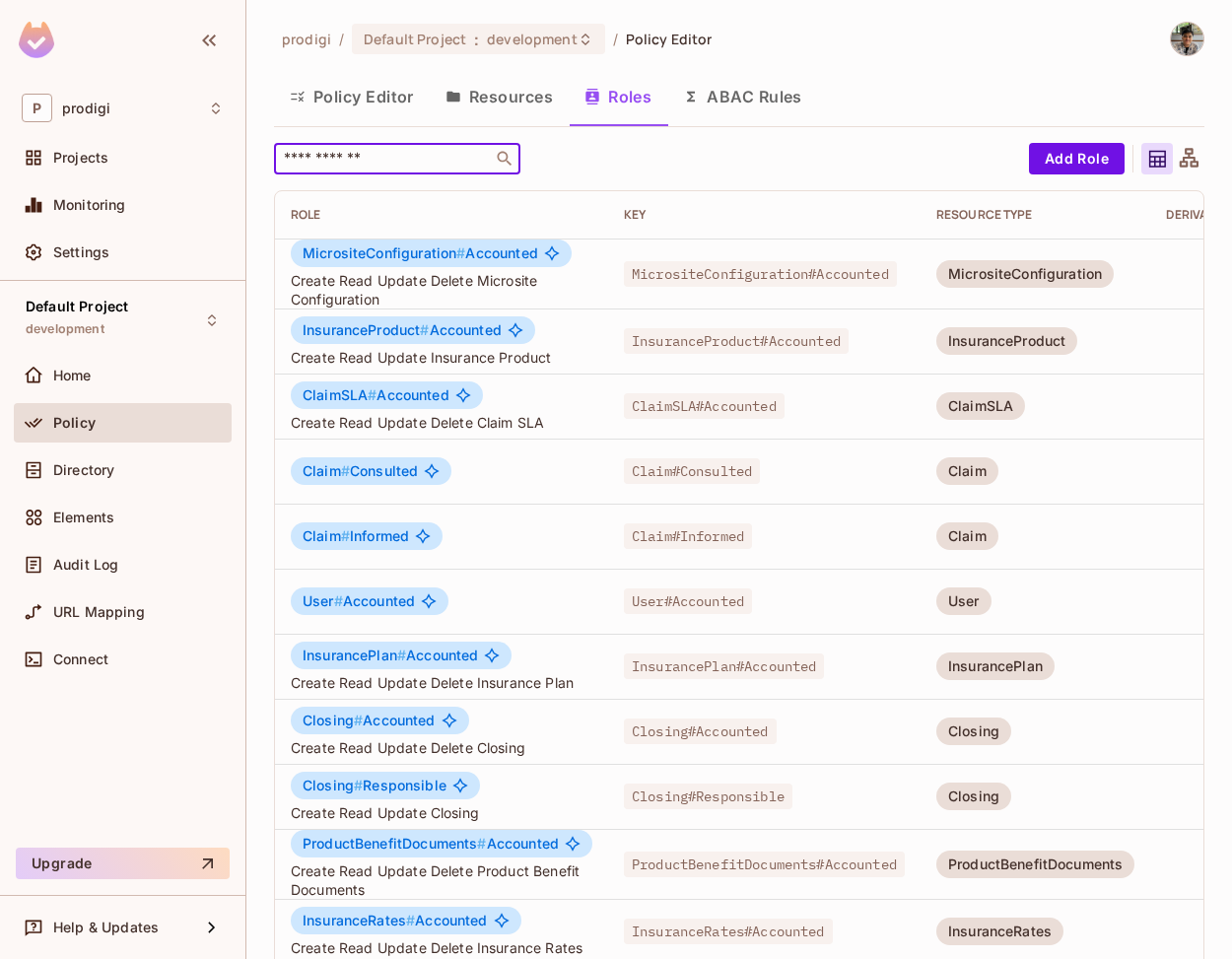 click on "Resources" at bounding box center (499, 97) 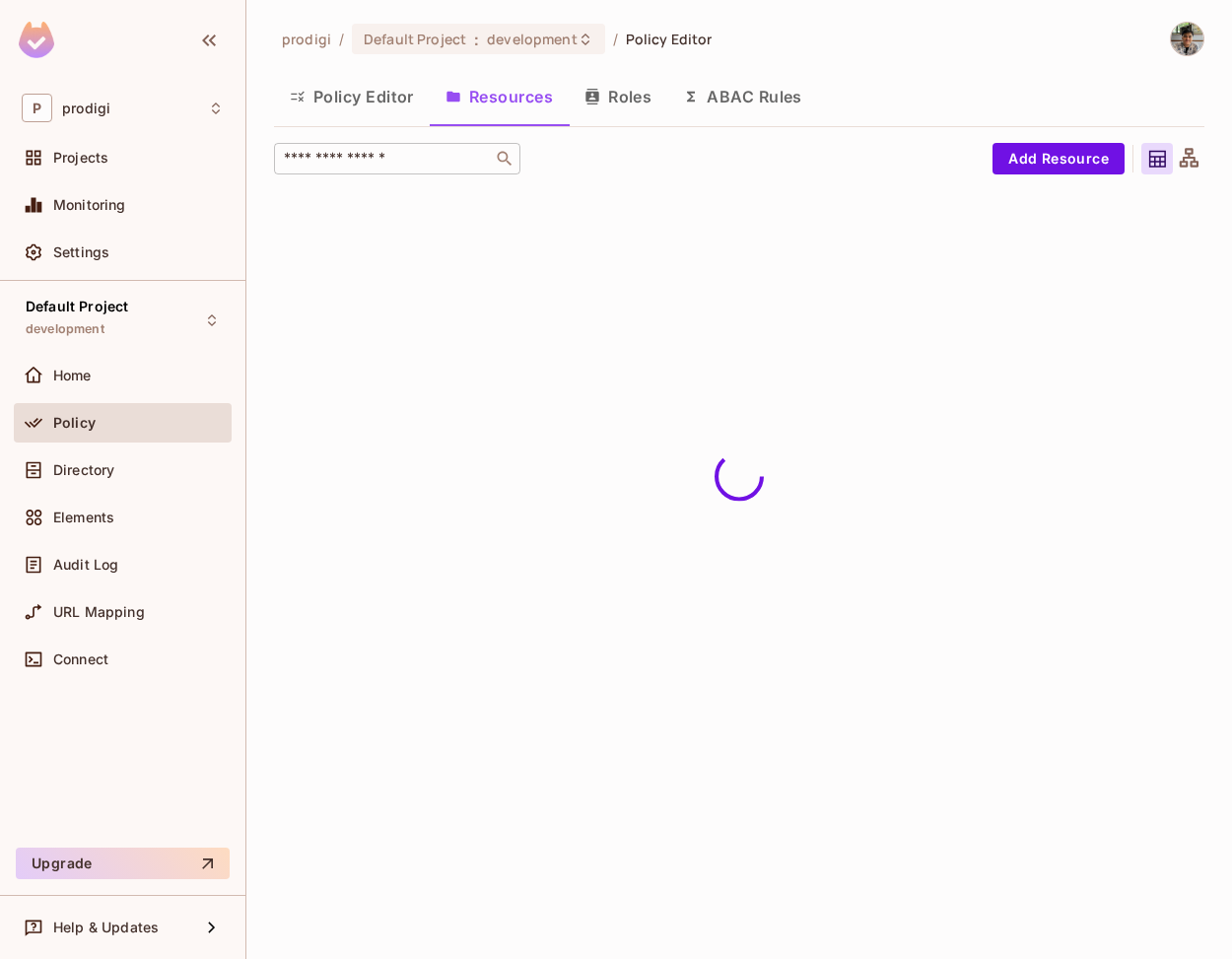 click at bounding box center [383, 159] 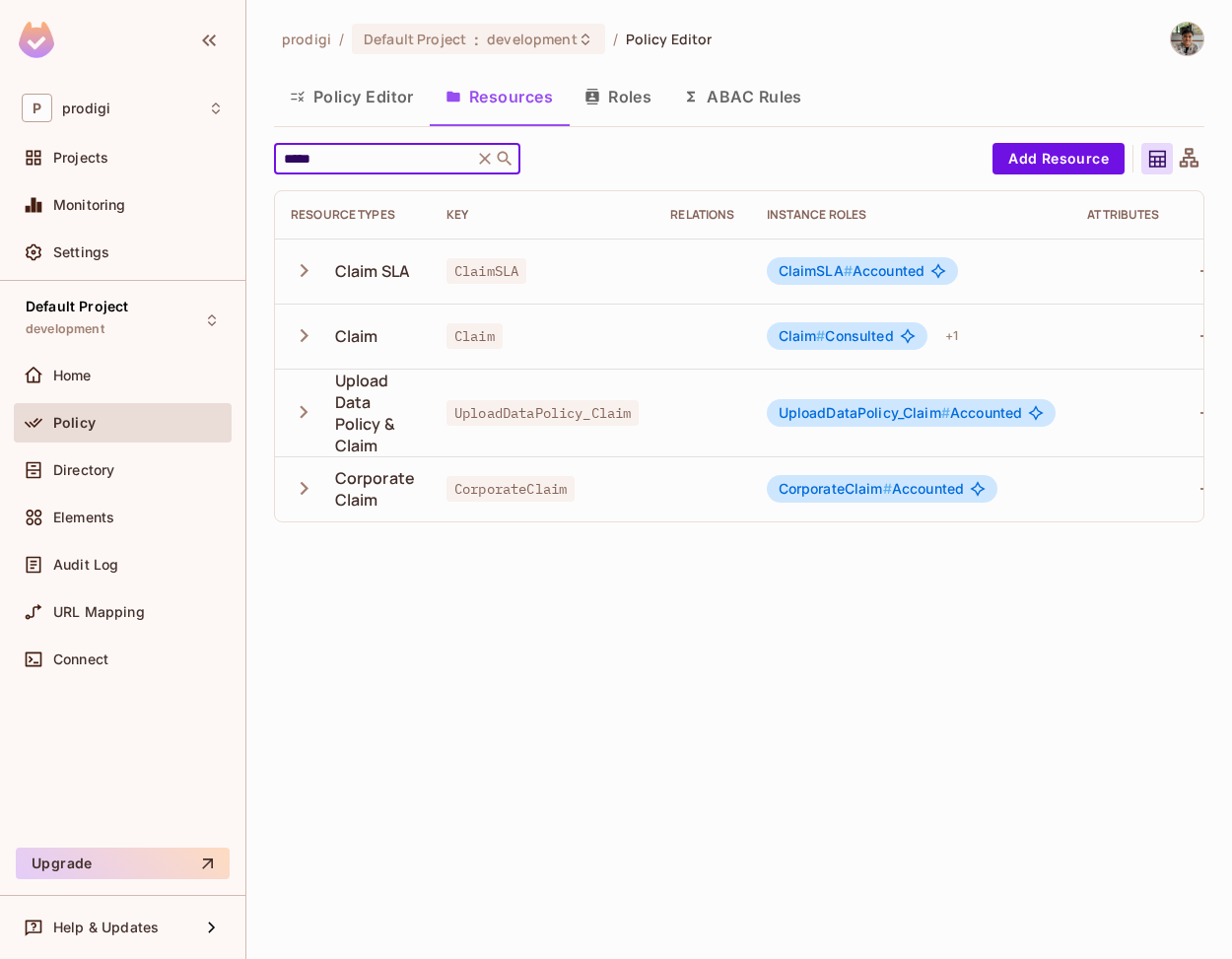 click on "Claim" at bounding box center (353, 336) 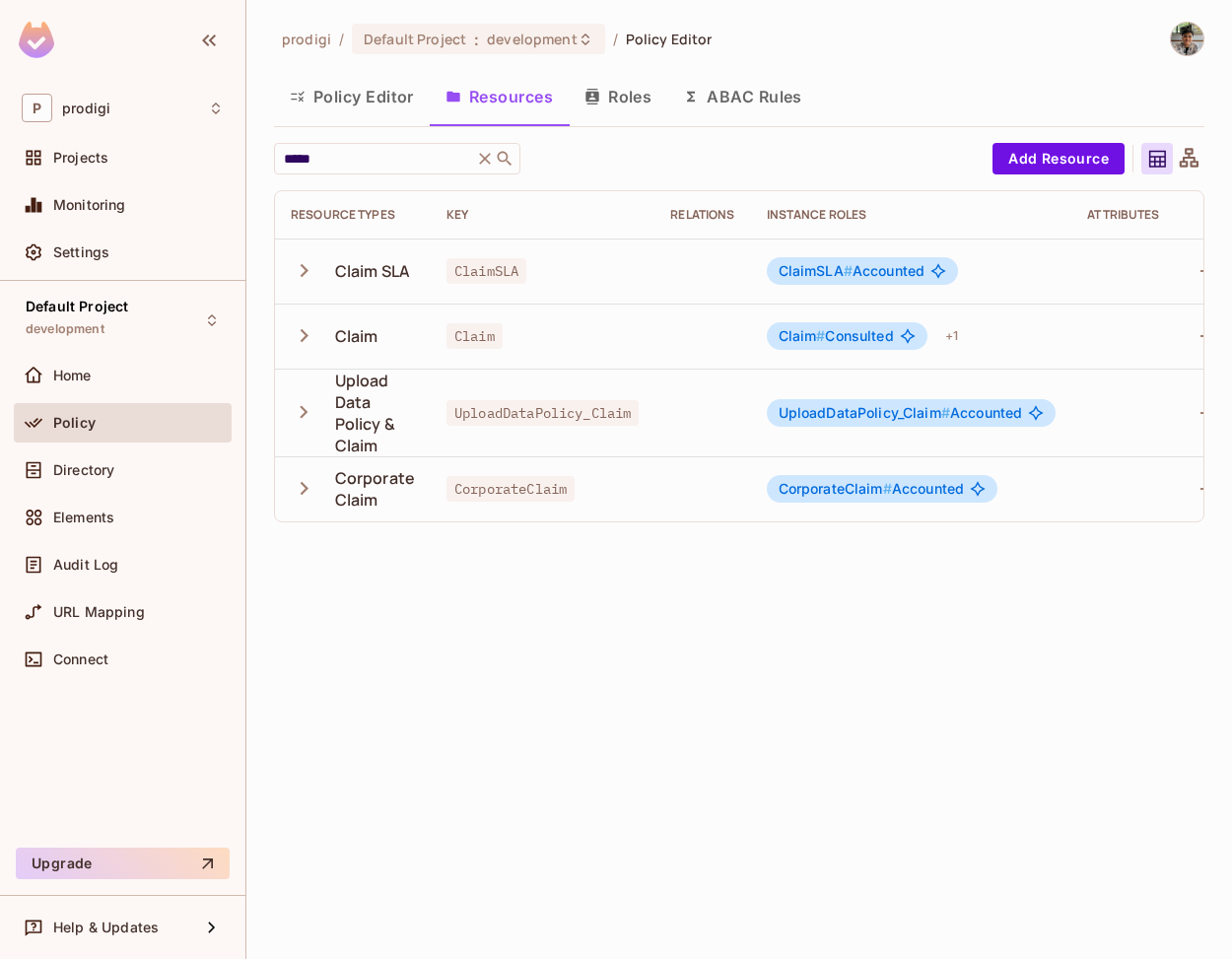 click 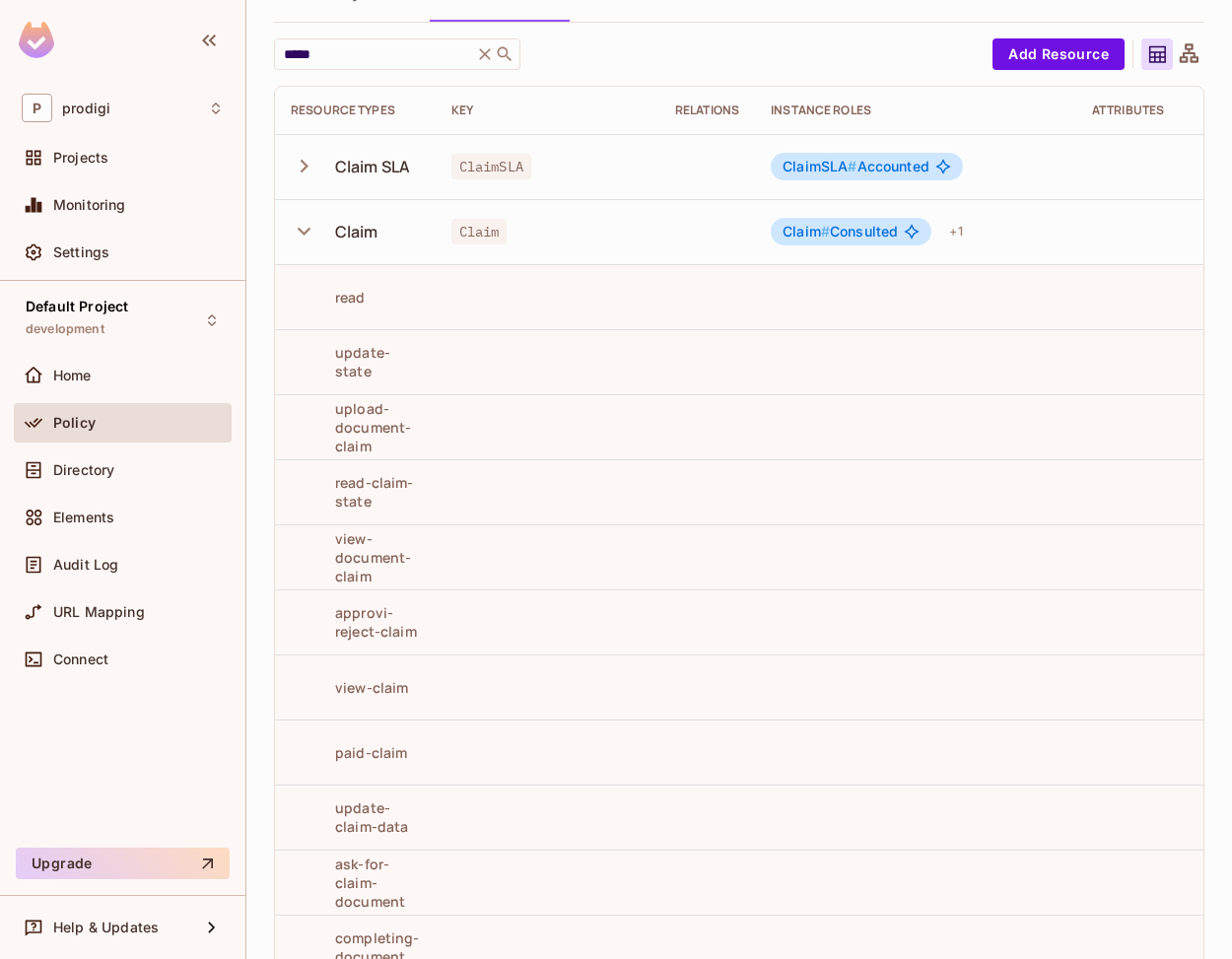 scroll, scrollTop: 225, scrollLeft: 0, axis: vertical 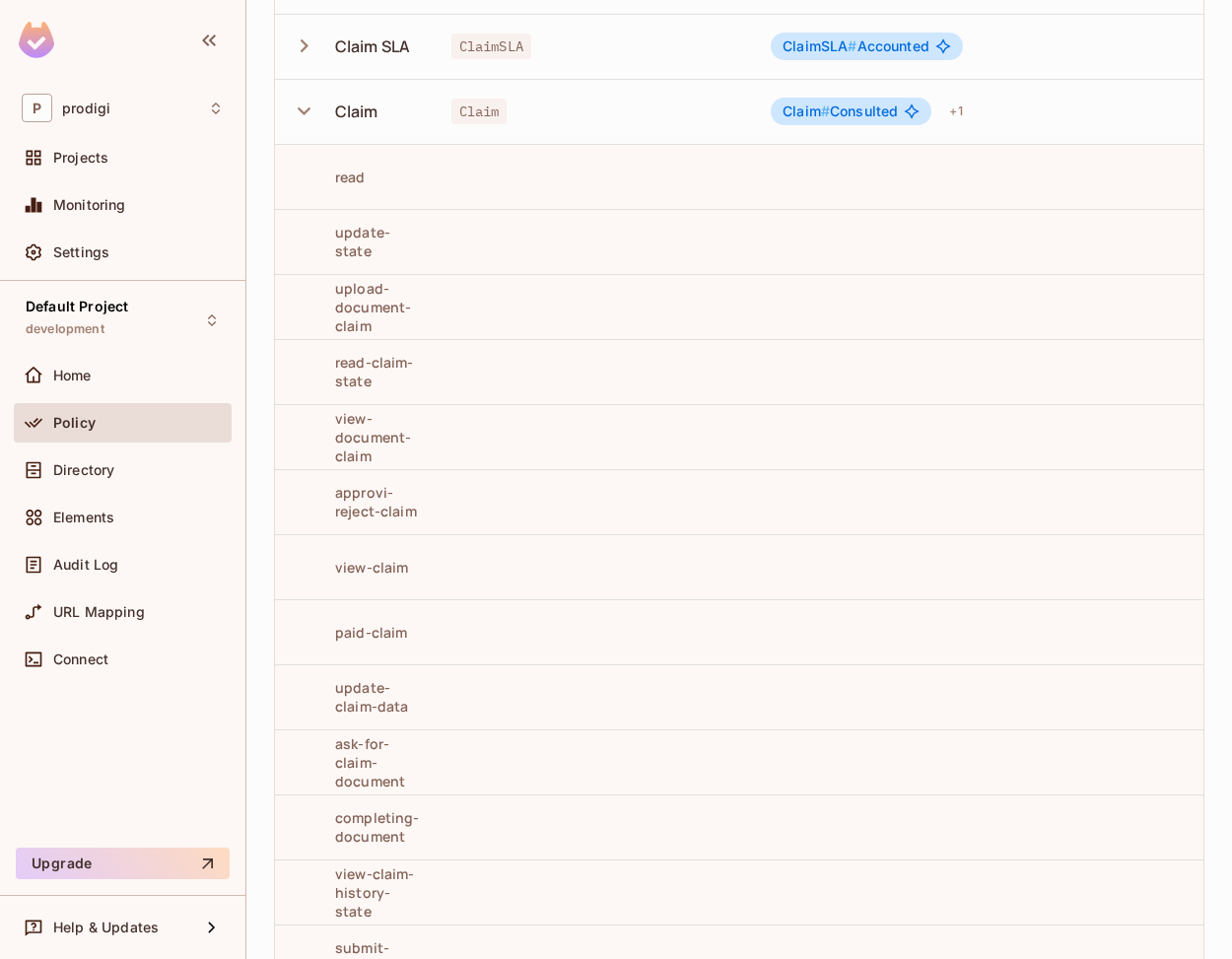 click on "upload-document-claim" at bounding box center [355, 307] 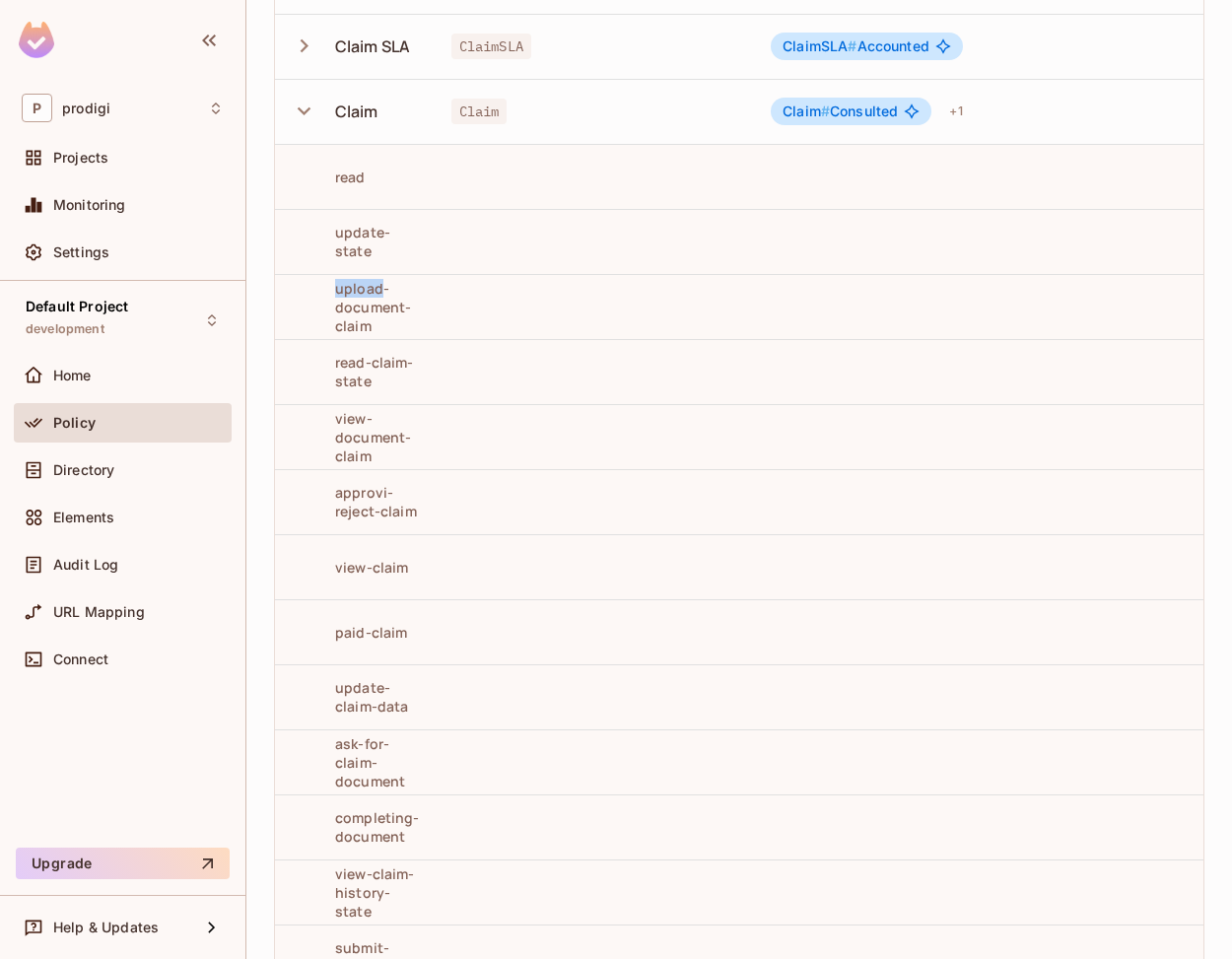 click on "upload-document-claim" at bounding box center [355, 307] 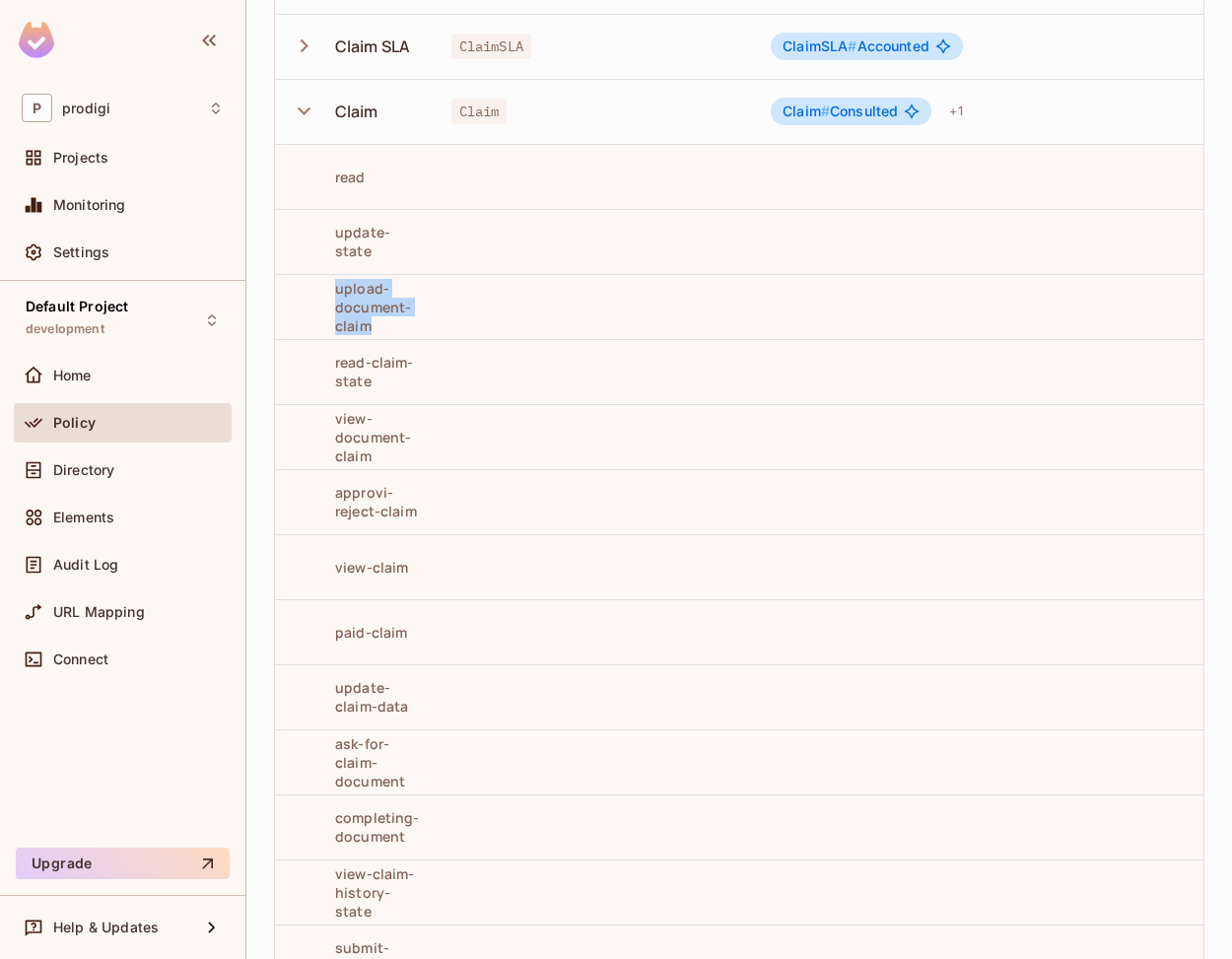 click on "upload-document-claim" at bounding box center [355, 307] 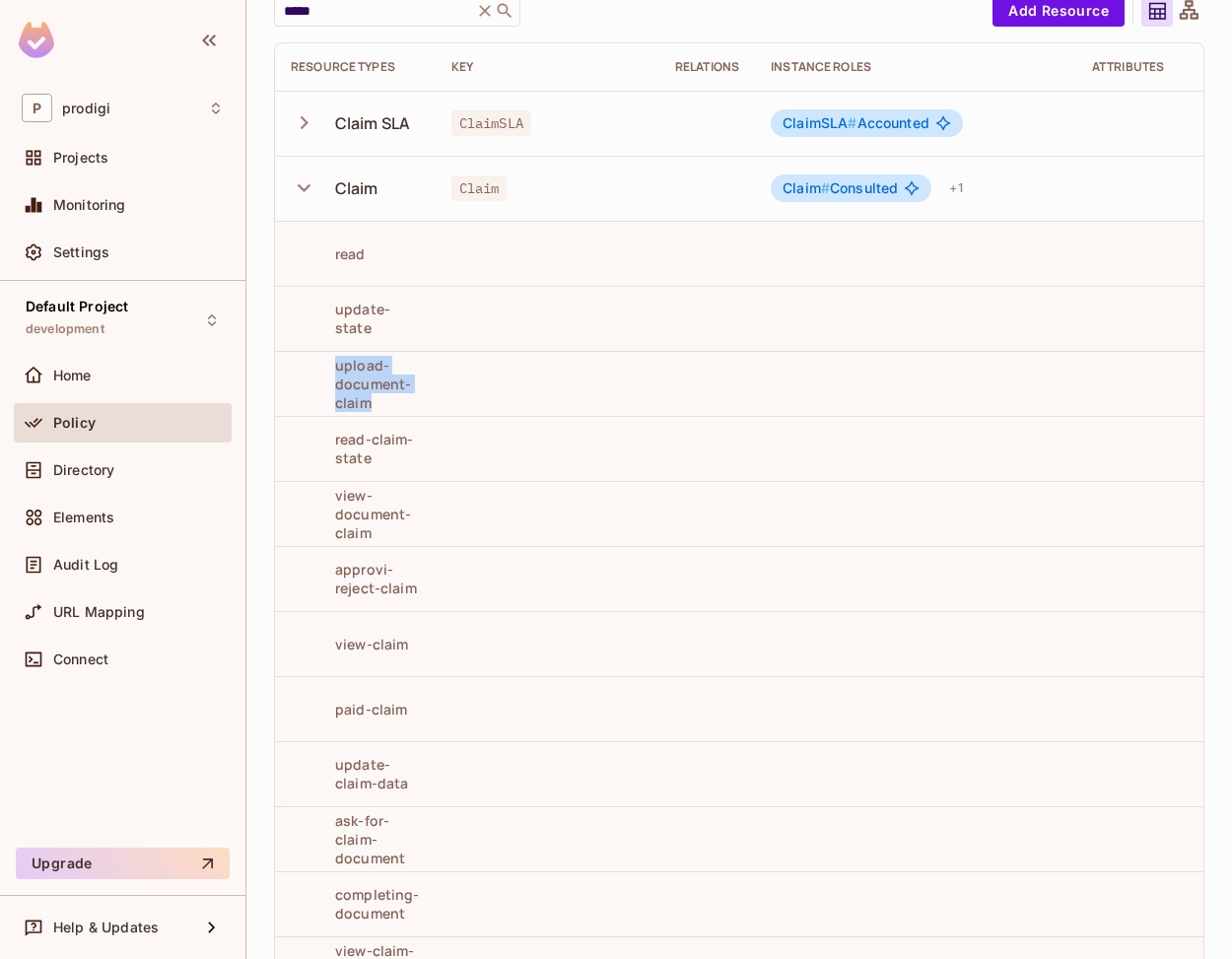 scroll, scrollTop: 0, scrollLeft: 0, axis: both 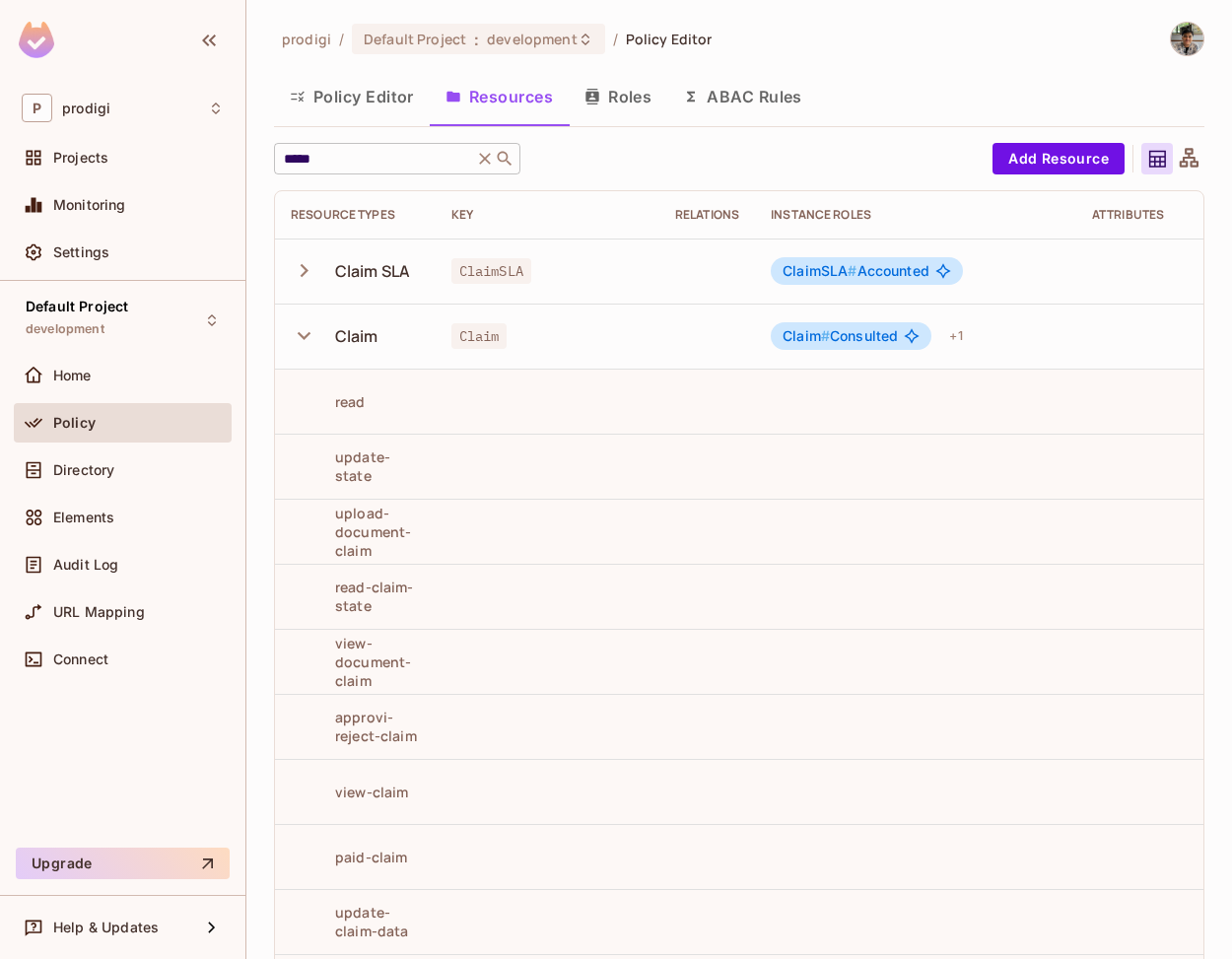 click on "*****" at bounding box center [374, 159] 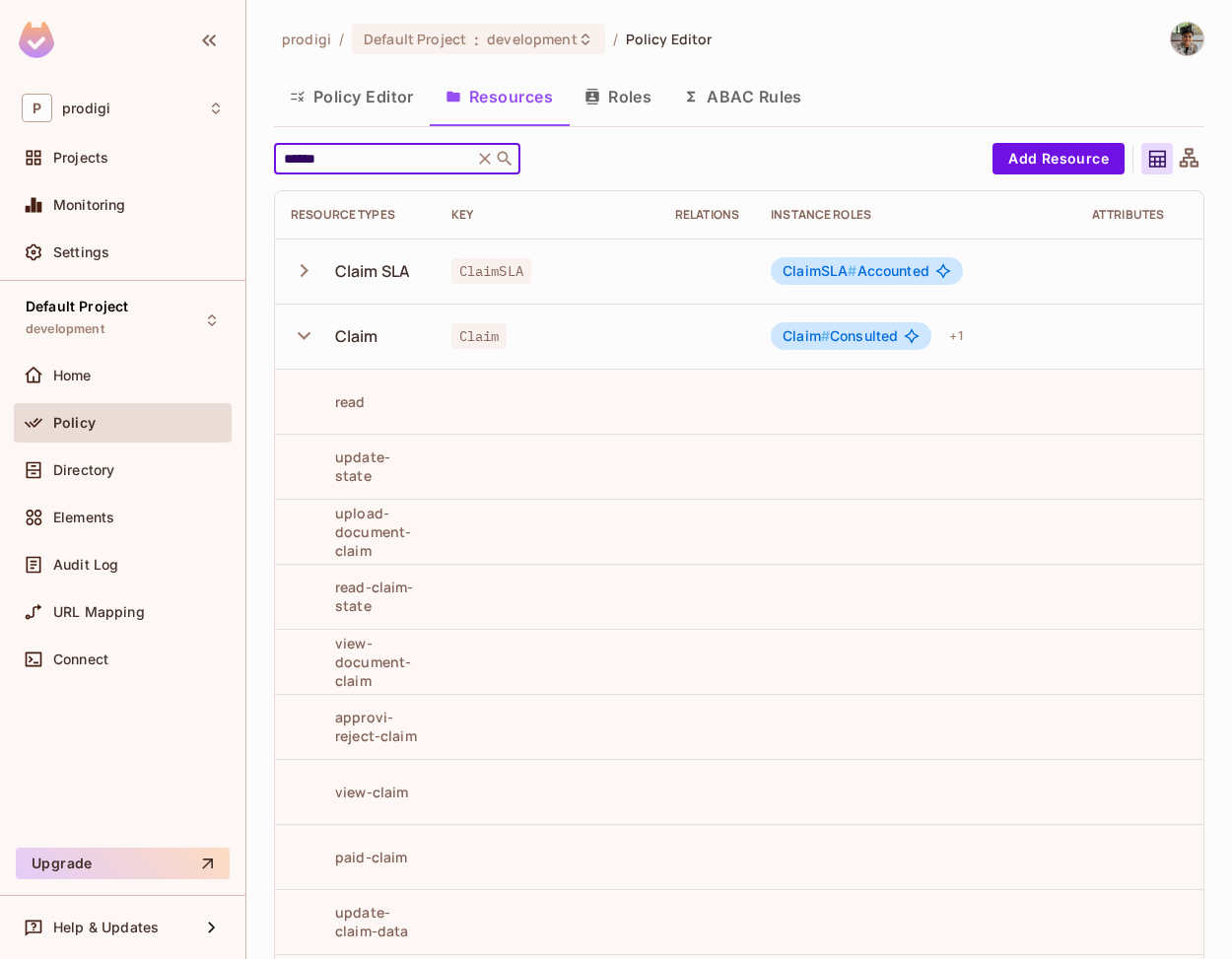 type on "******" 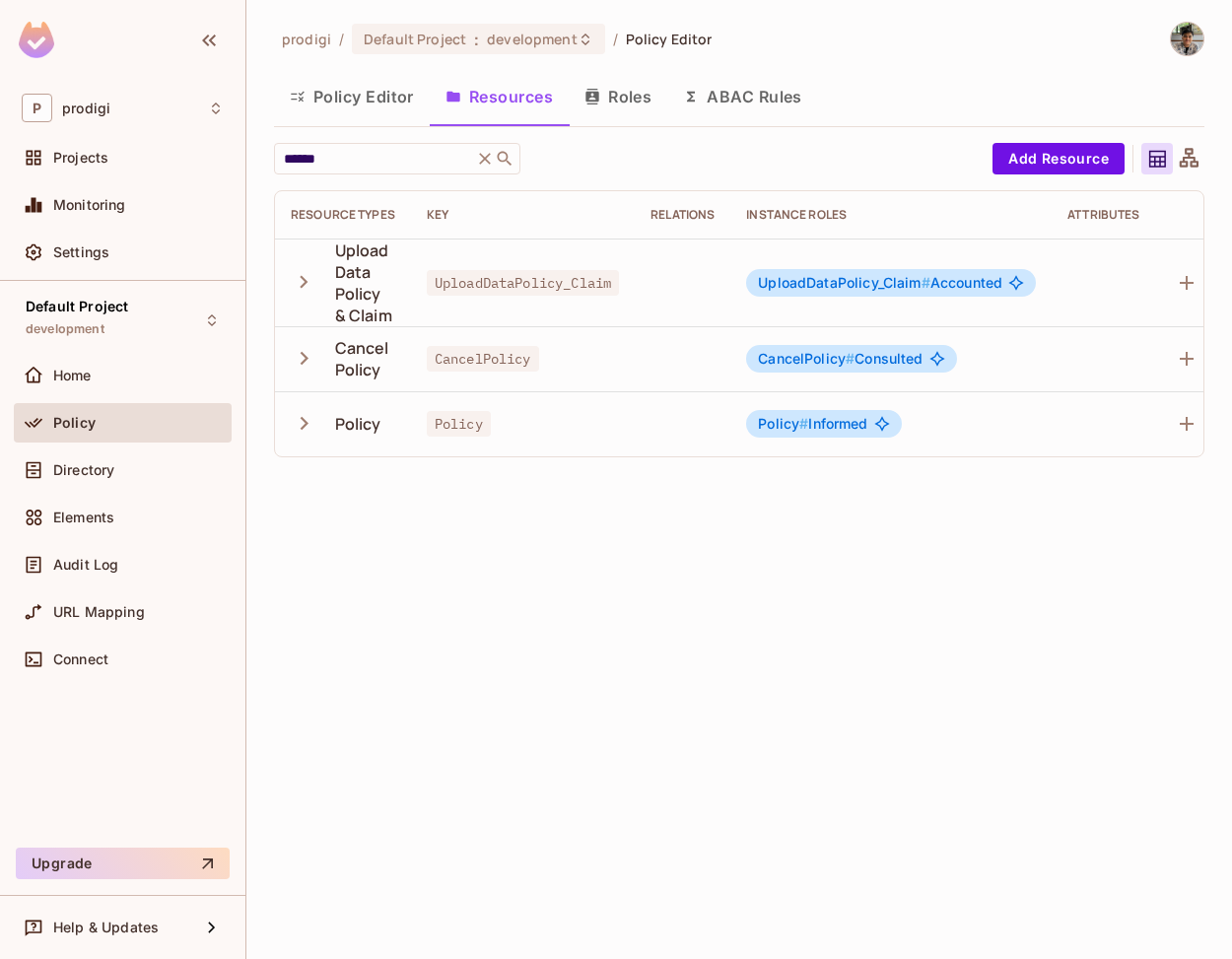 click 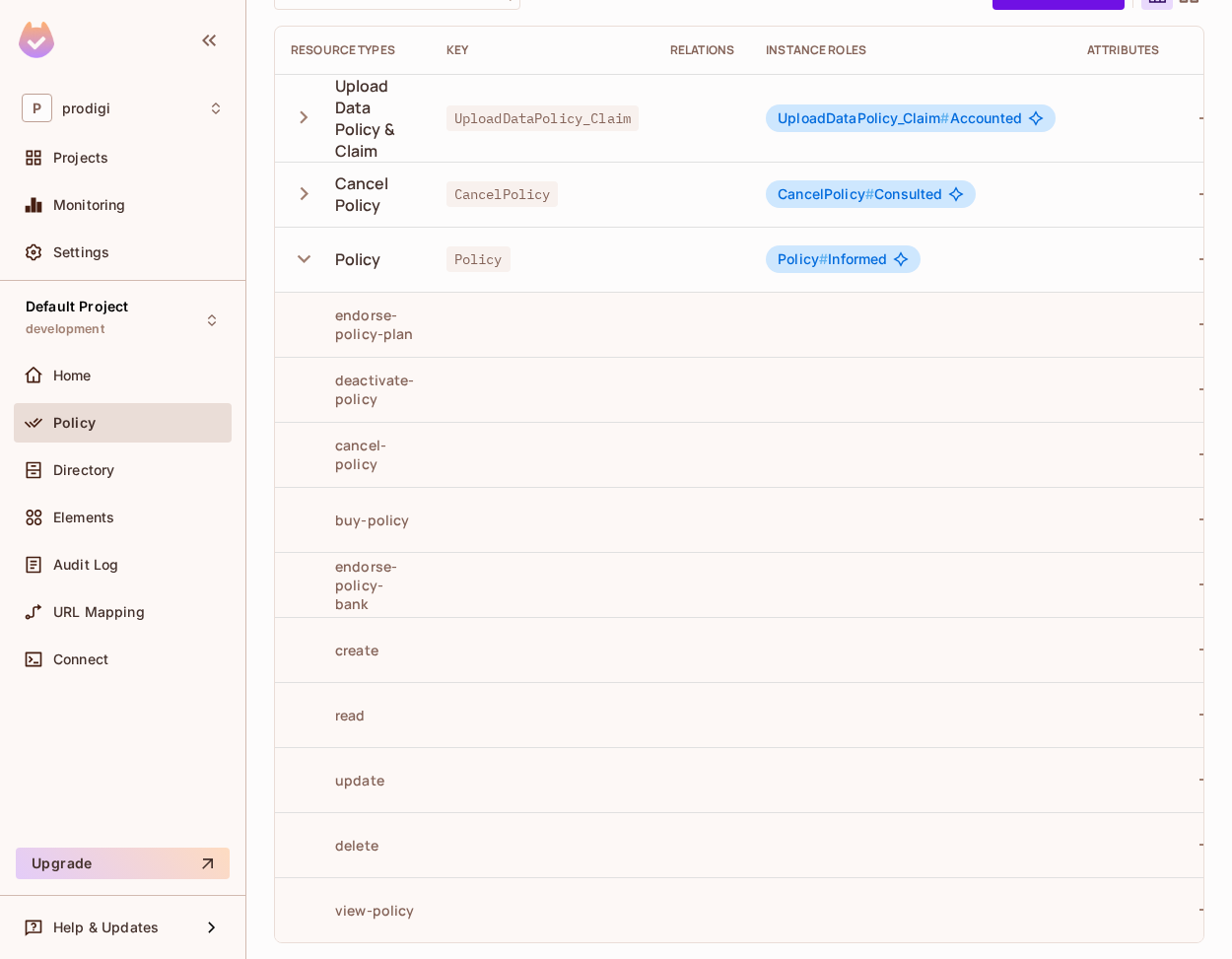 scroll, scrollTop: 180, scrollLeft: 0, axis: vertical 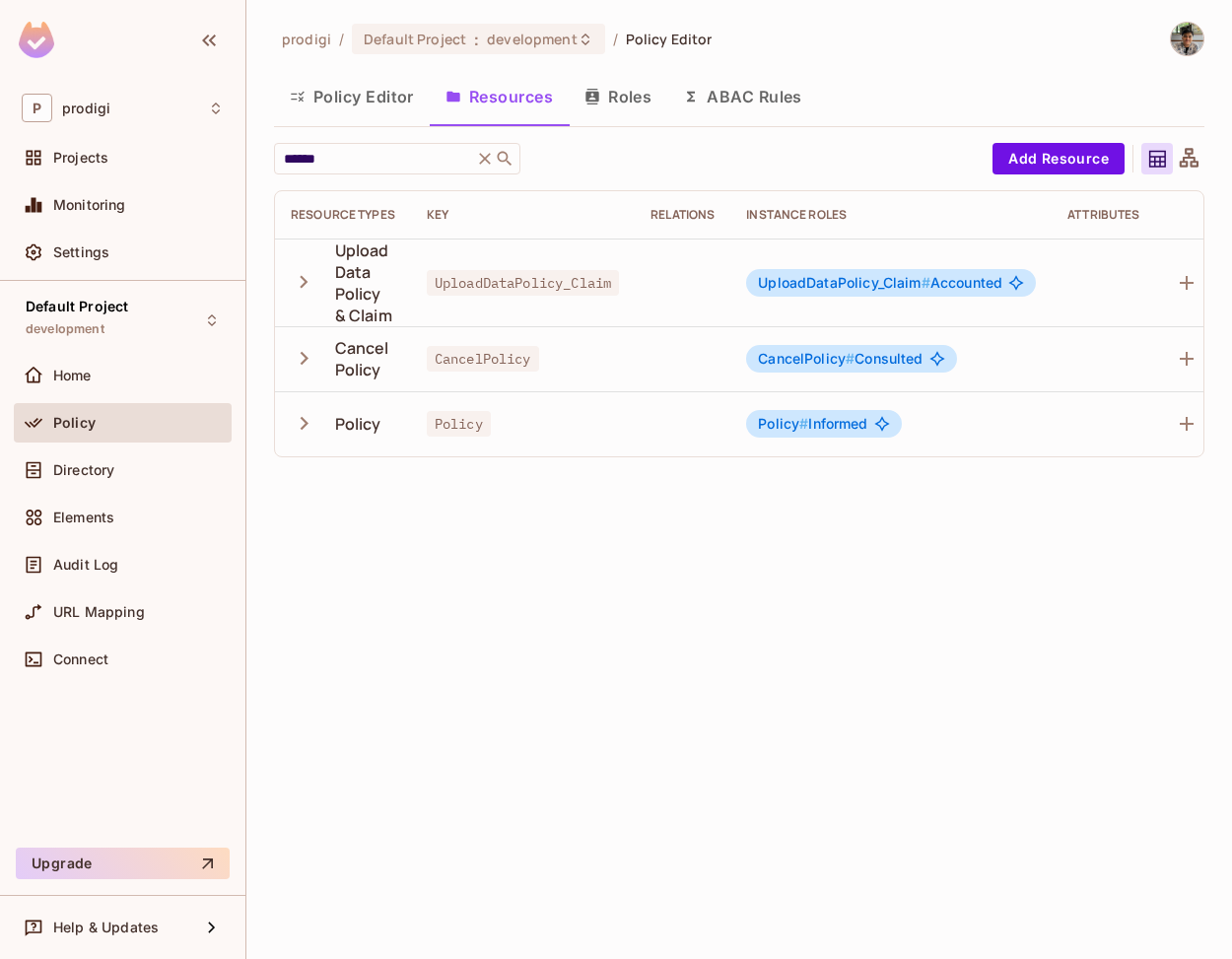 click on "Policy" at bounding box center [343, 424] 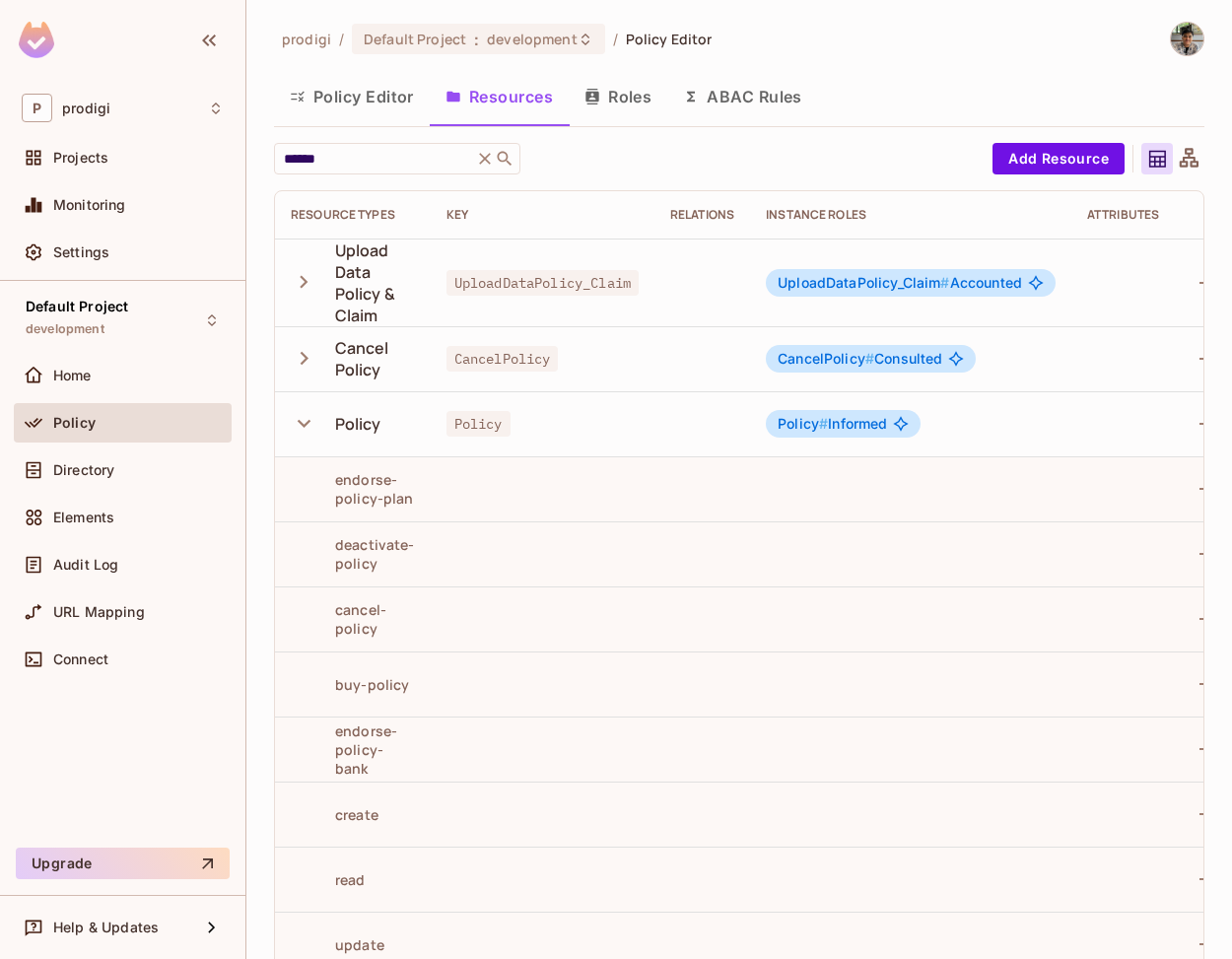 scroll, scrollTop: 180, scrollLeft: 0, axis: vertical 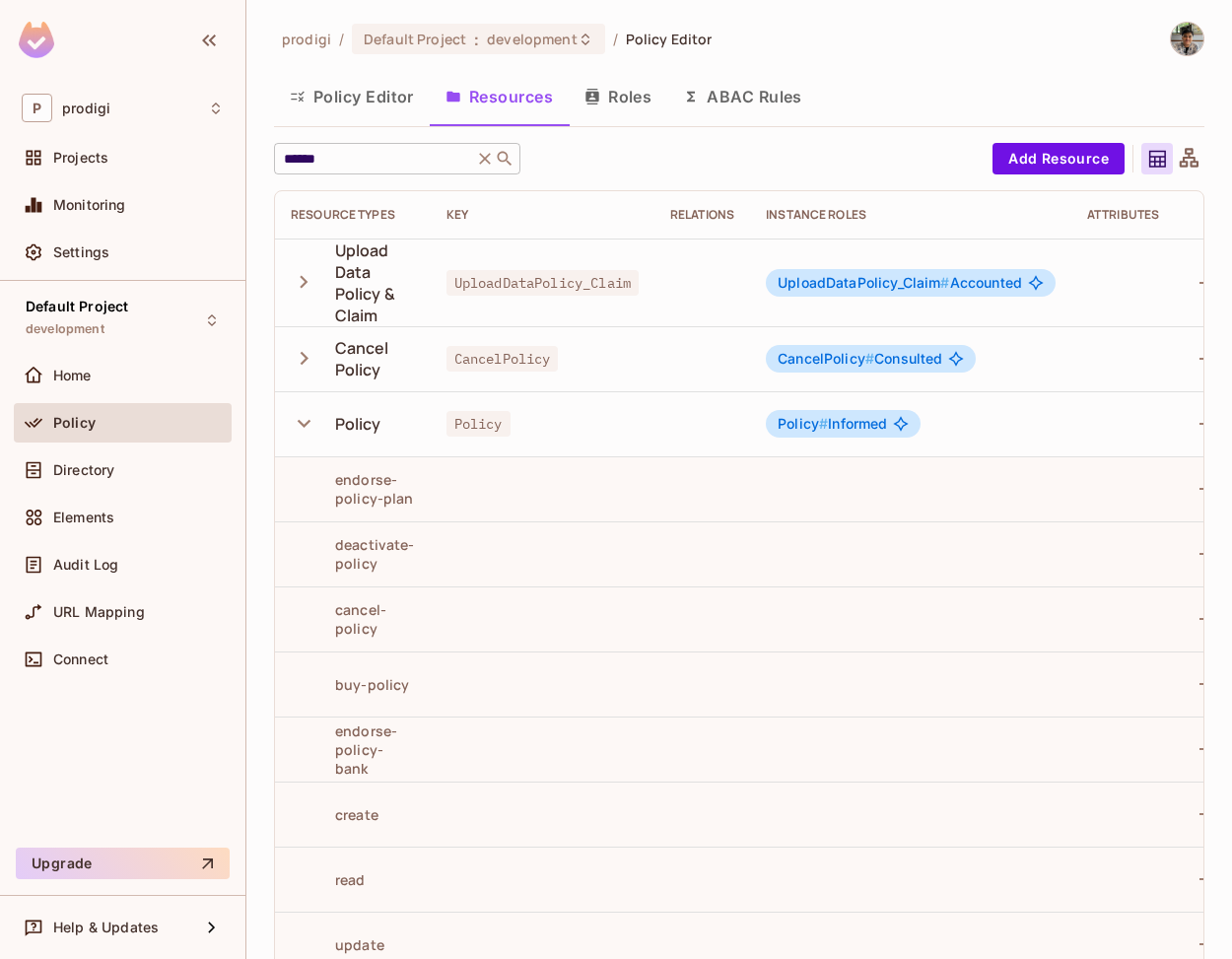 click on "****** ​" at bounding box center (397, 159) 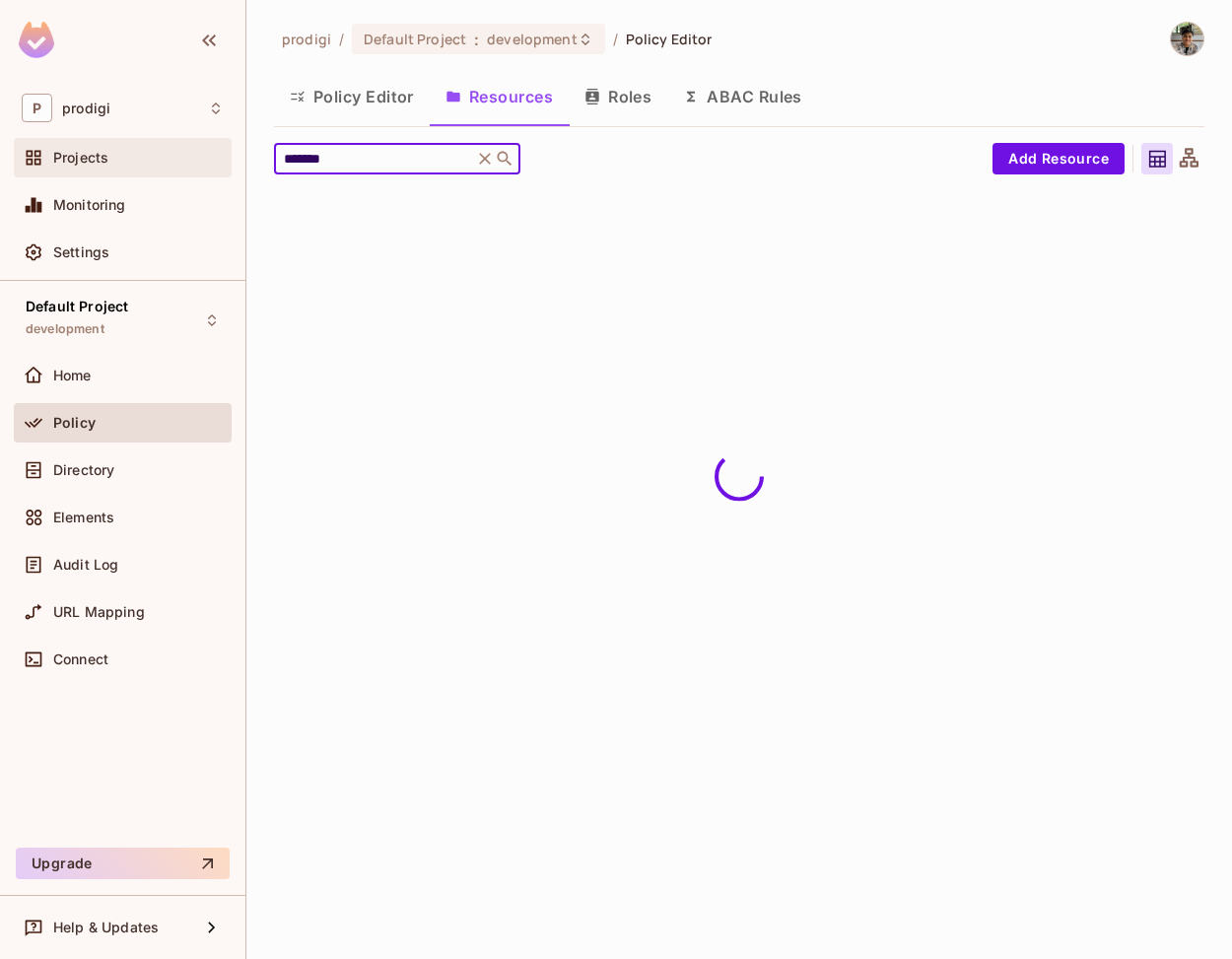 type on "*******" 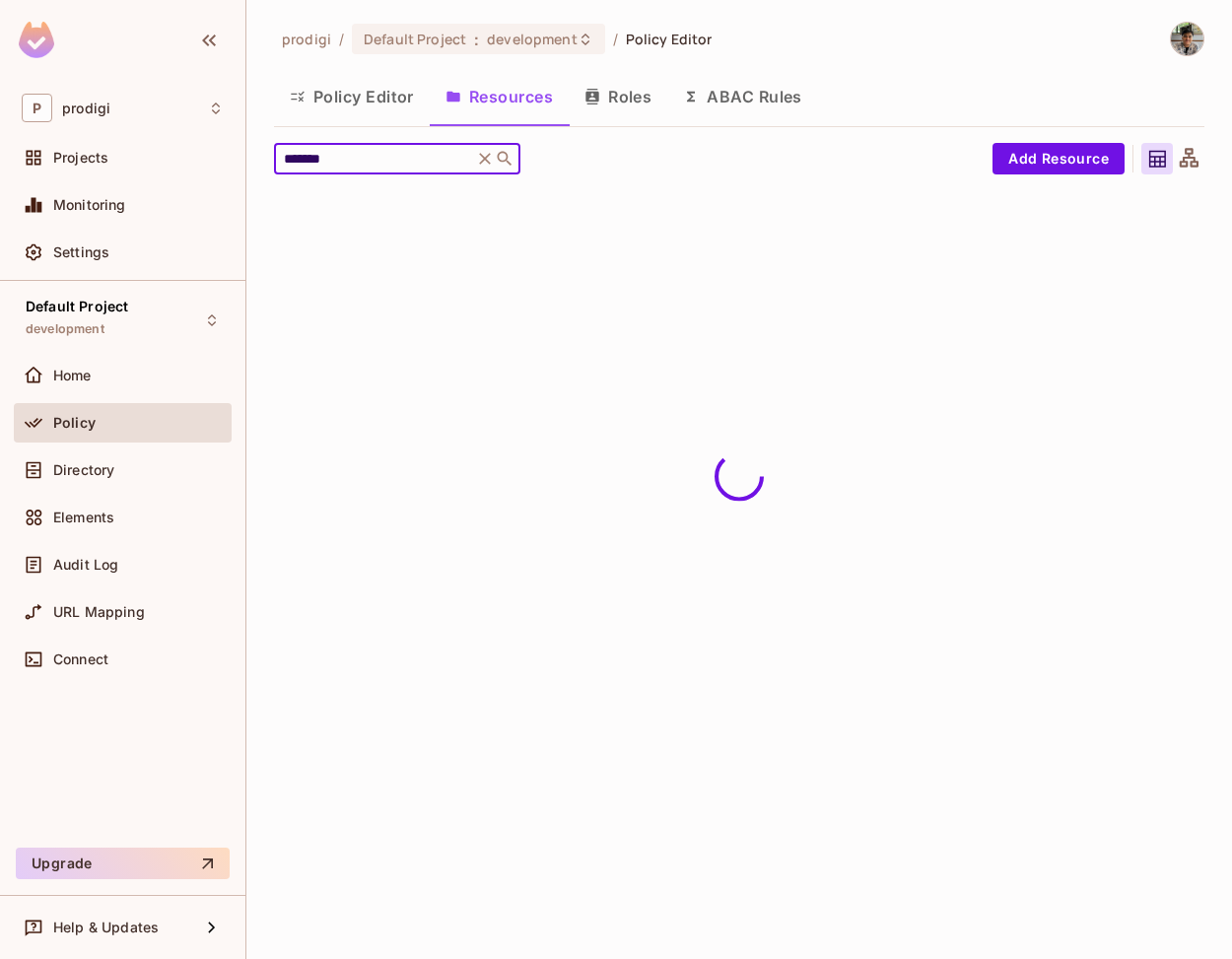 click on "prodigi / Default Project : development / Policy Editor Policy Editor Resources Roles ABAC Rules ******* ​ Add Resource" at bounding box center (739, 479) 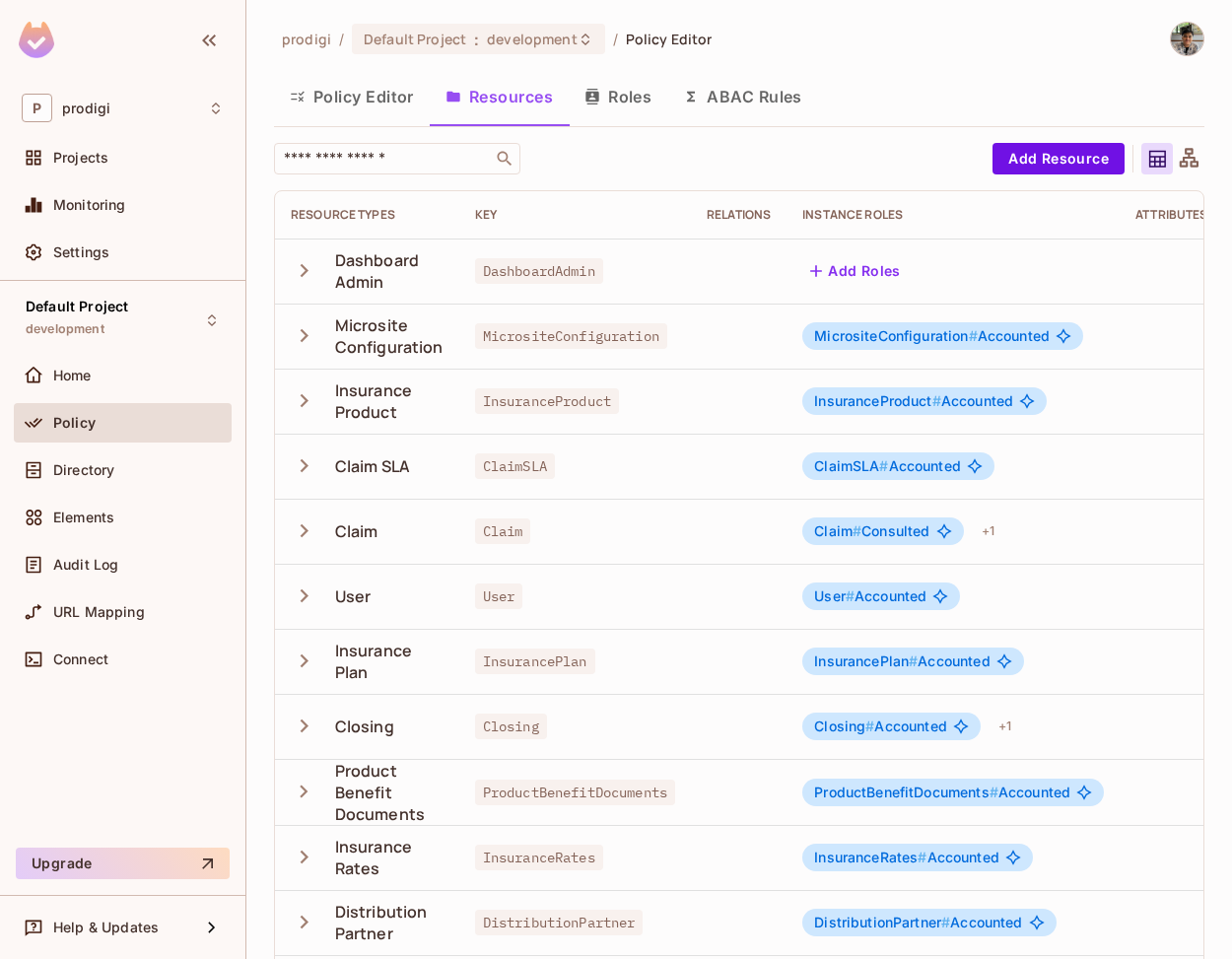 scroll, scrollTop: 0, scrollLeft: 0, axis: both 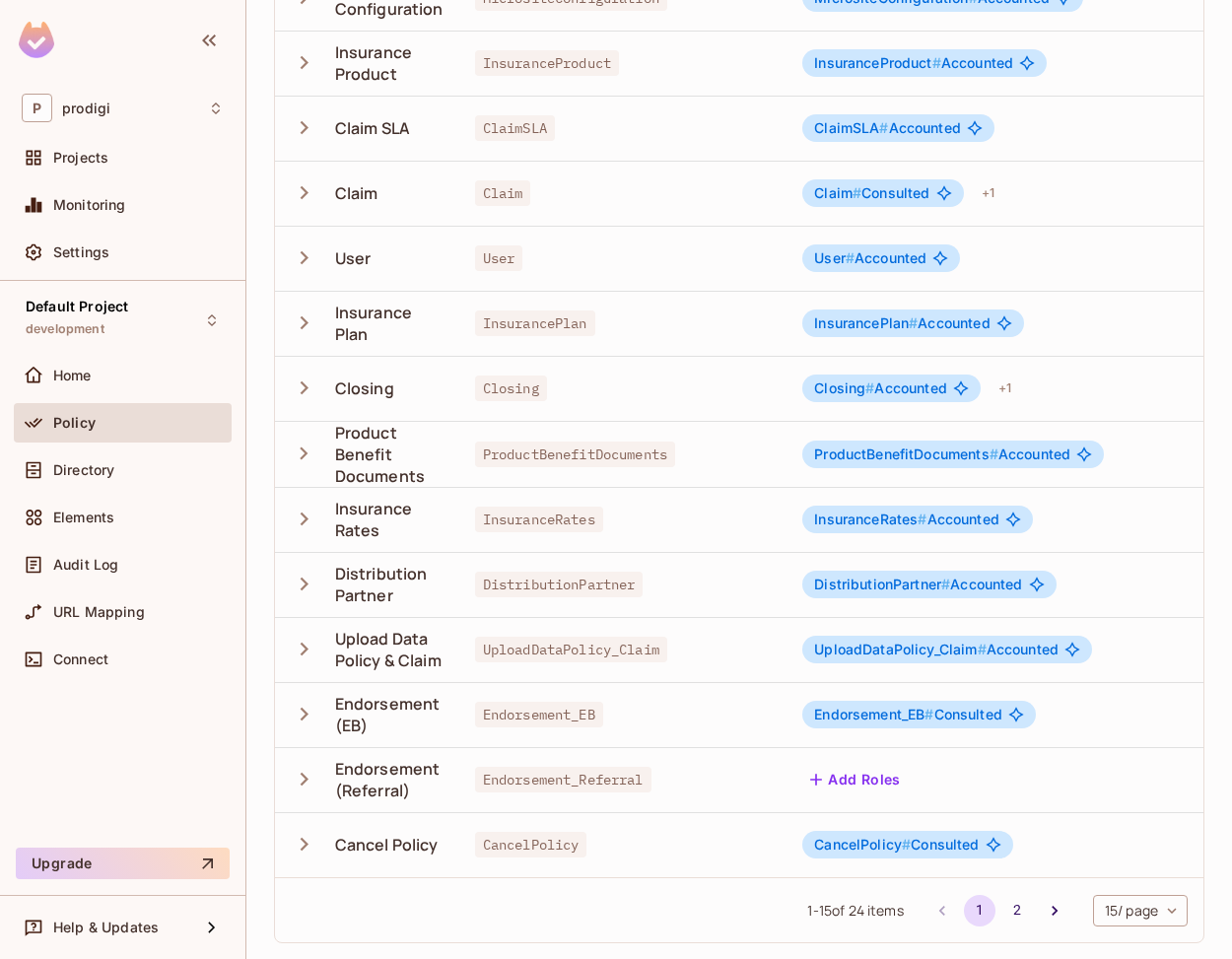 click 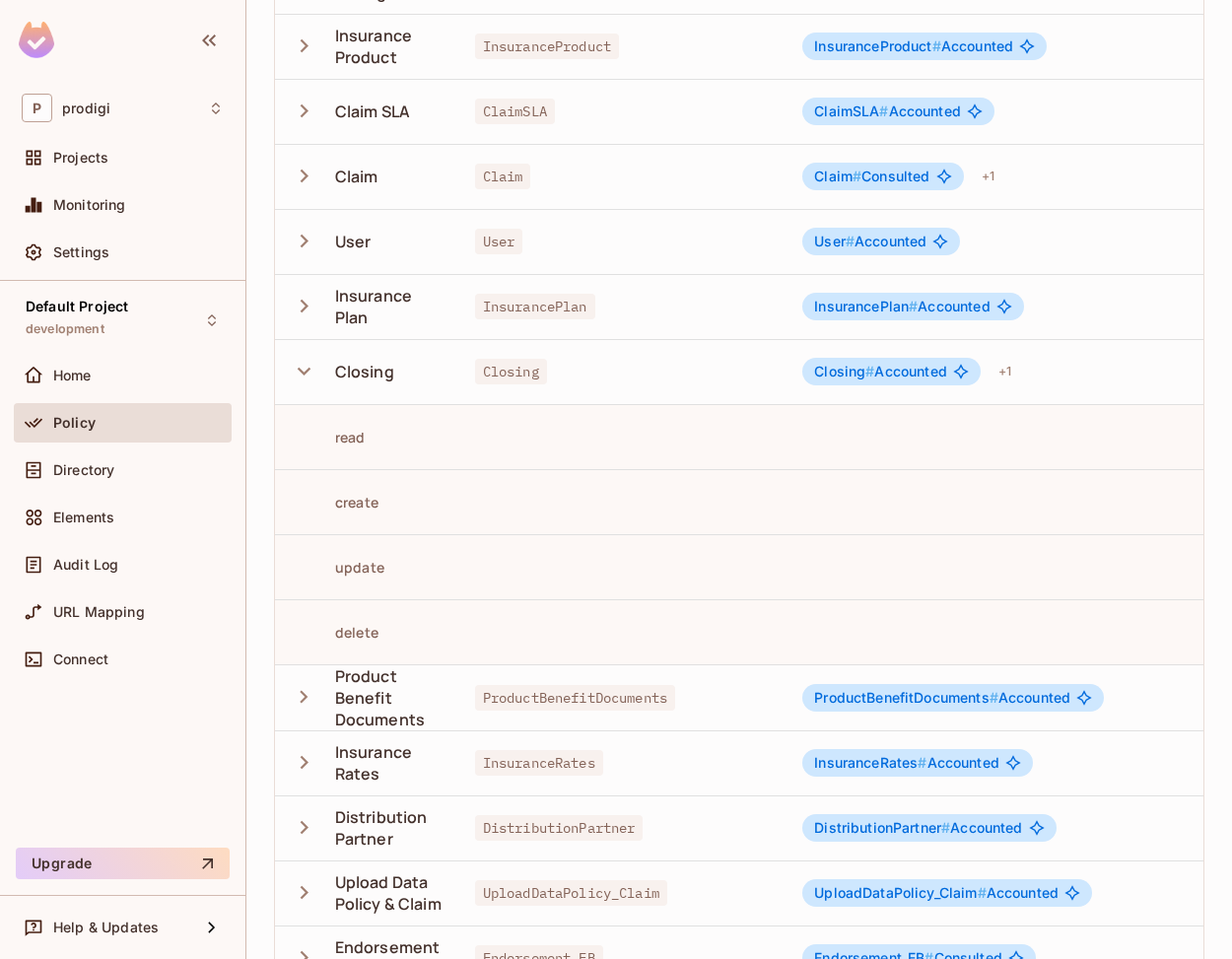 click 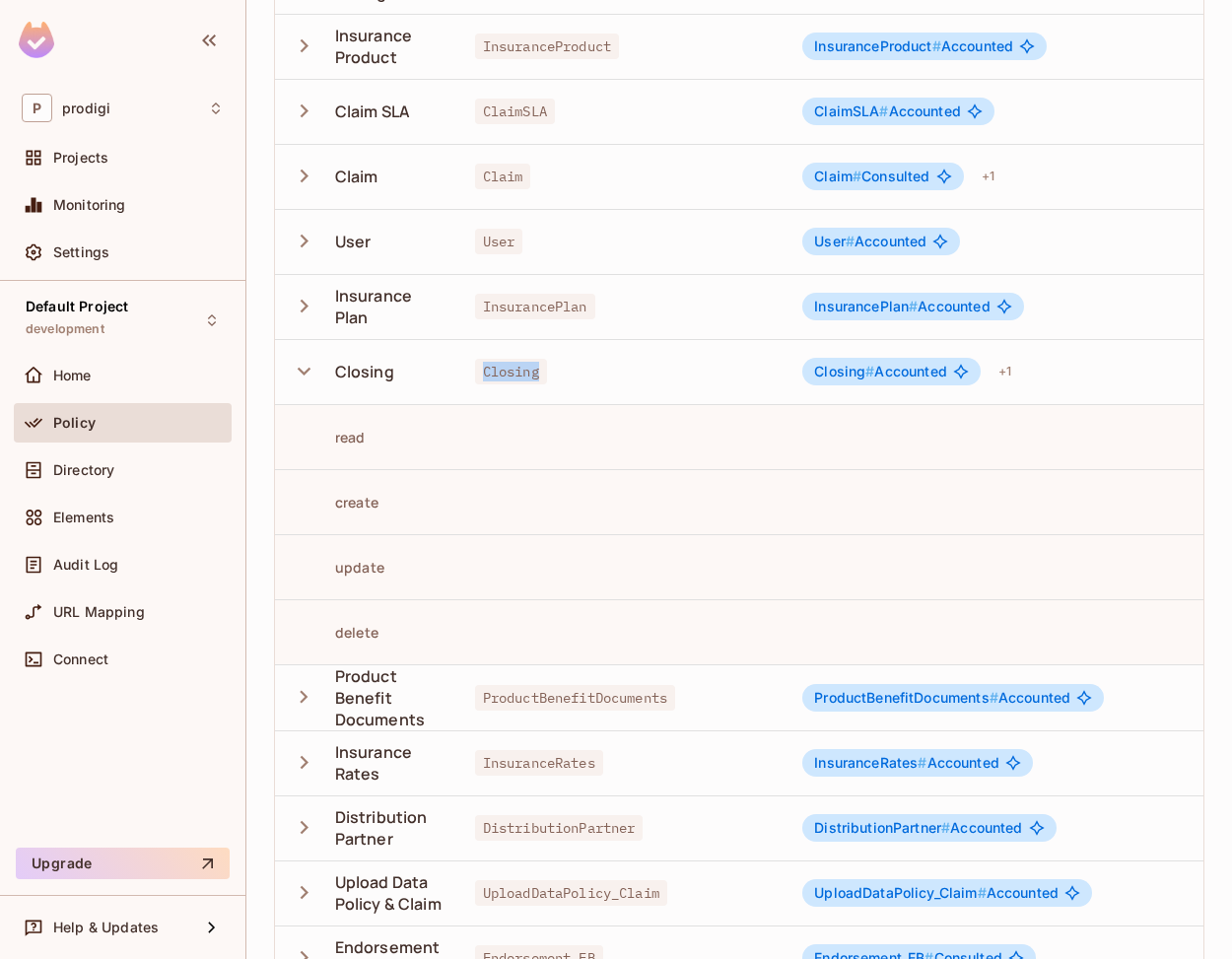 click on "Closing" at bounding box center (511, 372) 